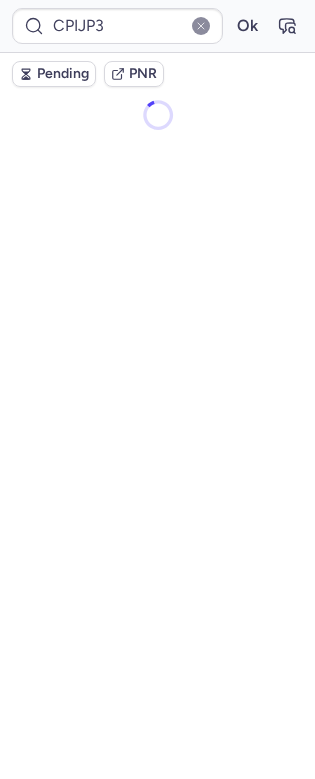 scroll, scrollTop: 0, scrollLeft: 0, axis: both 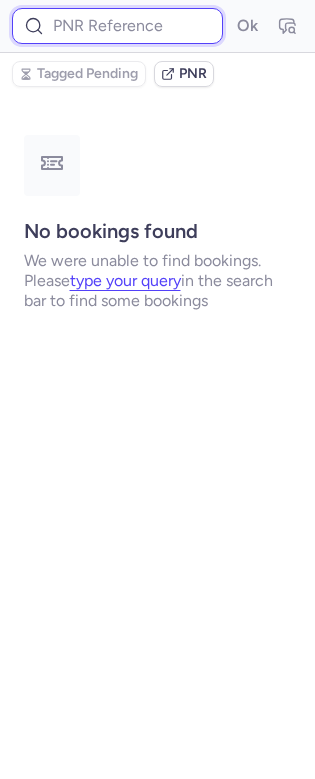 click at bounding box center [117, 26] 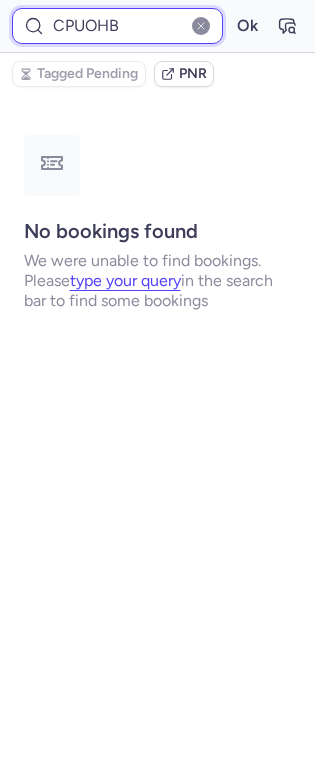 type on "CPUOHB" 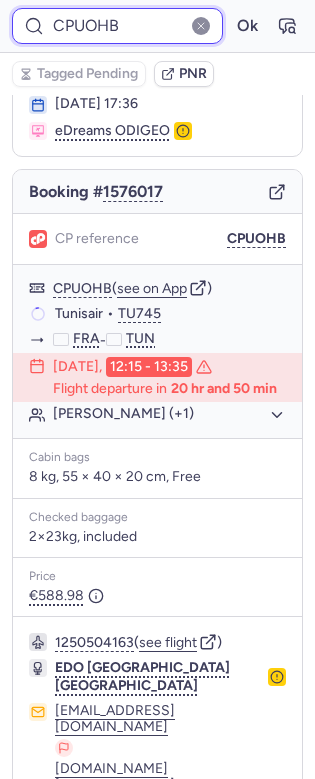 scroll, scrollTop: 154, scrollLeft: 0, axis: vertical 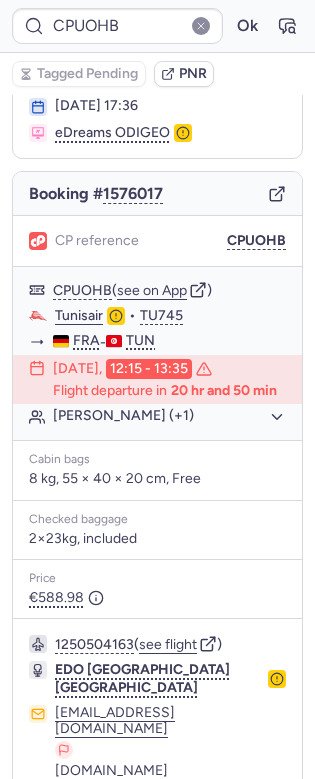 click 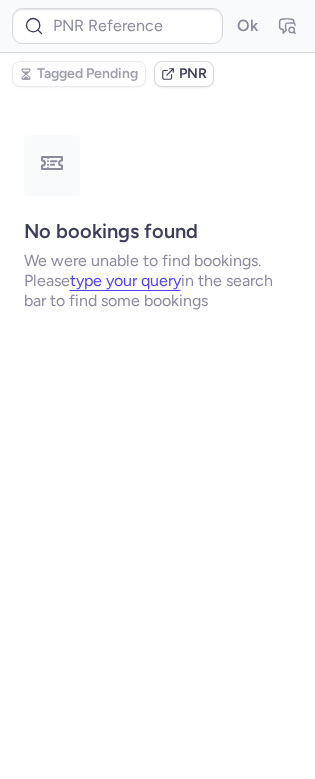 scroll, scrollTop: 0, scrollLeft: 0, axis: both 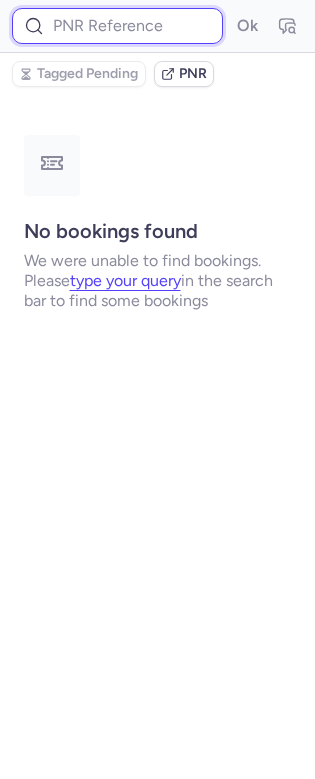 click at bounding box center [117, 26] 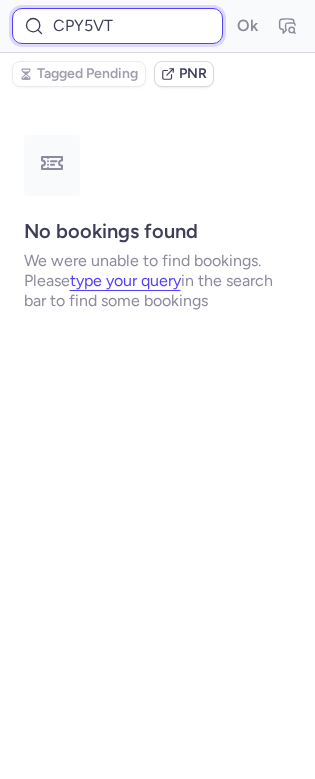 type on "CPY5VT" 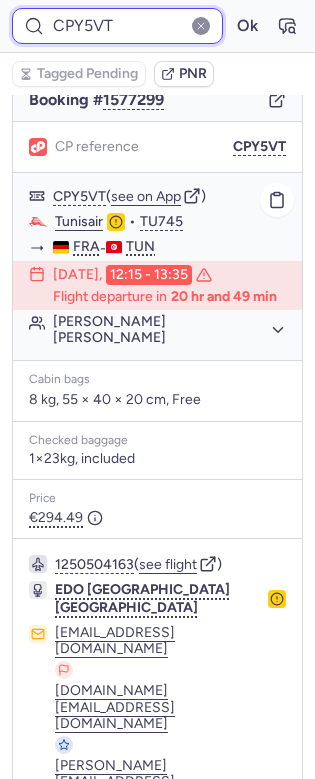 scroll, scrollTop: 0, scrollLeft: 0, axis: both 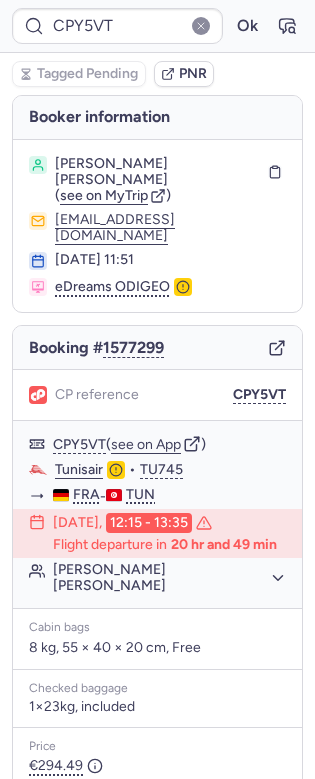 click 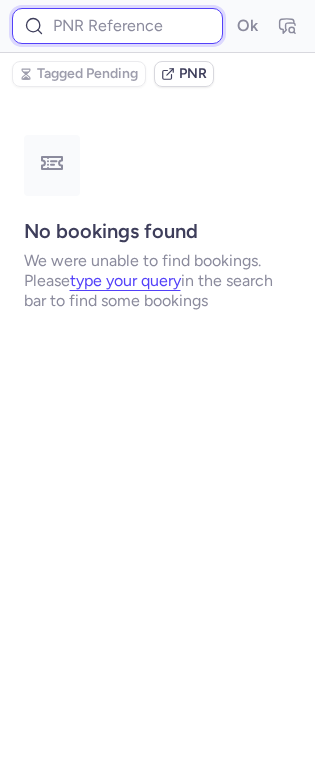 click at bounding box center [117, 26] 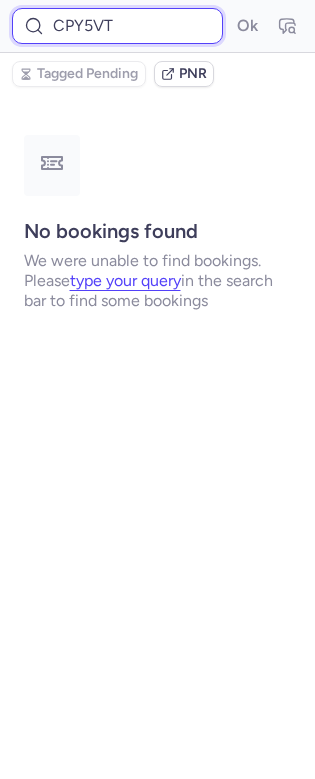 click on "Ok" at bounding box center (247, 26) 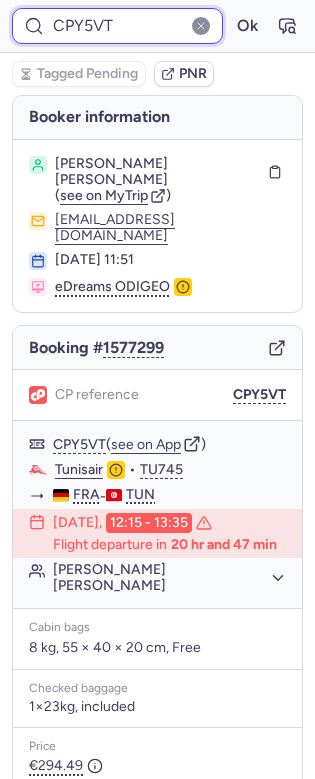click on "CPY5VT" at bounding box center [117, 26] 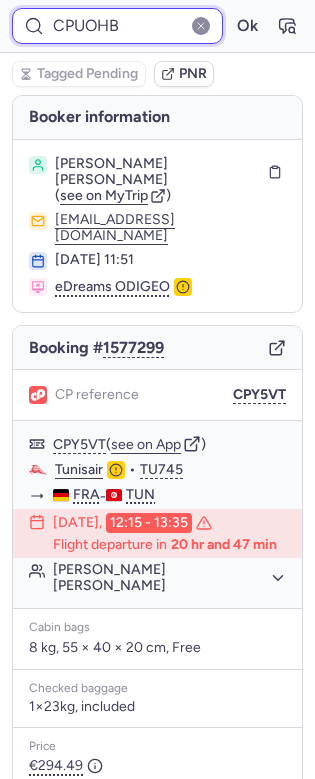 type on "CPUOHB" 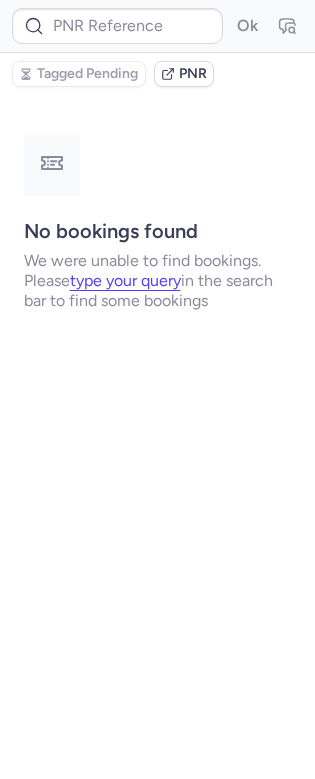 scroll, scrollTop: 0, scrollLeft: 0, axis: both 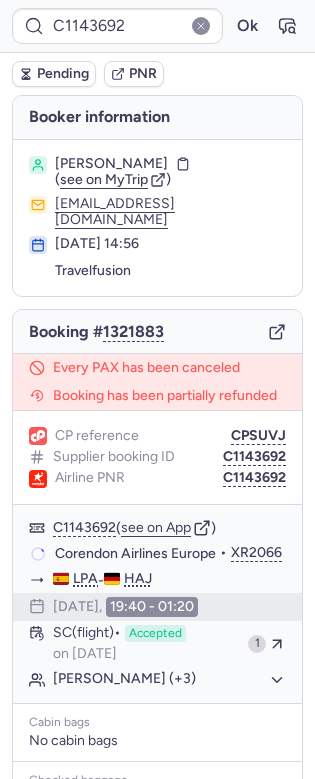 type on "CPS692" 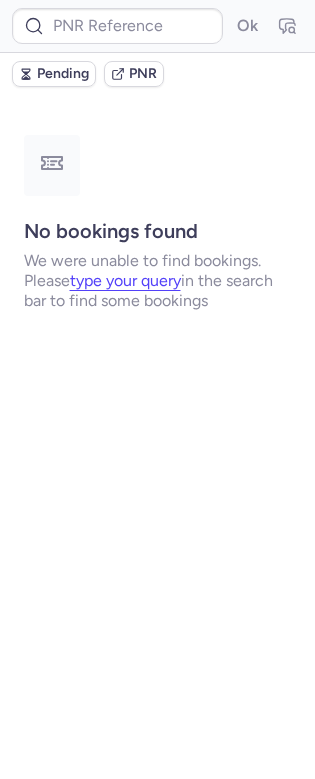 type on "C1143692" 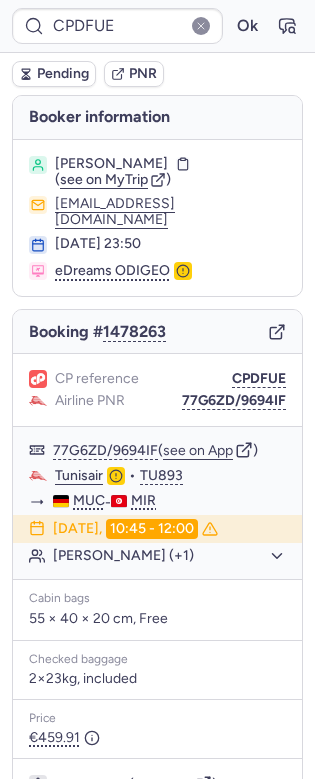 type on "C1143692" 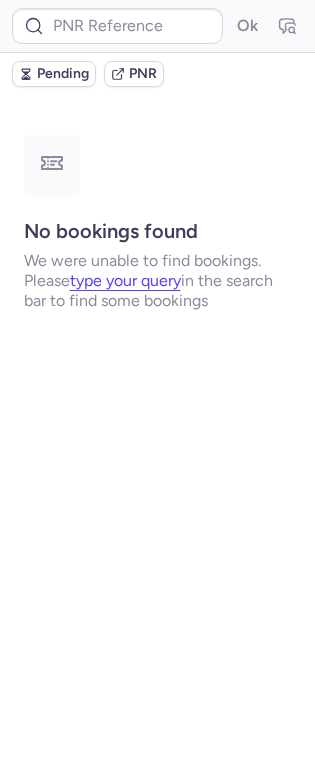 type on "C1143692" 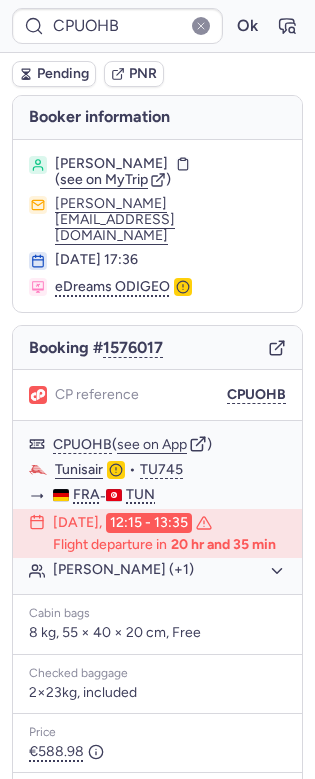 type on "C1143692" 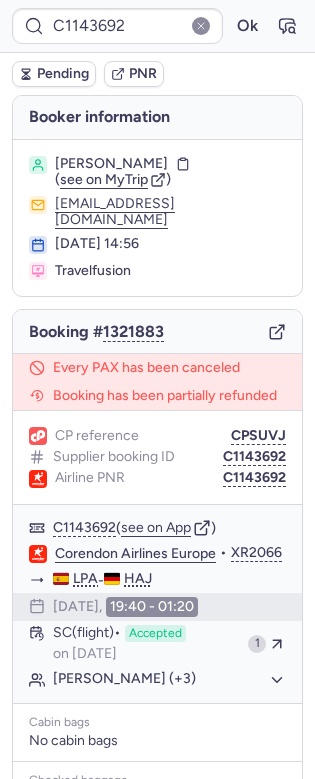 type on "CPDJOA" 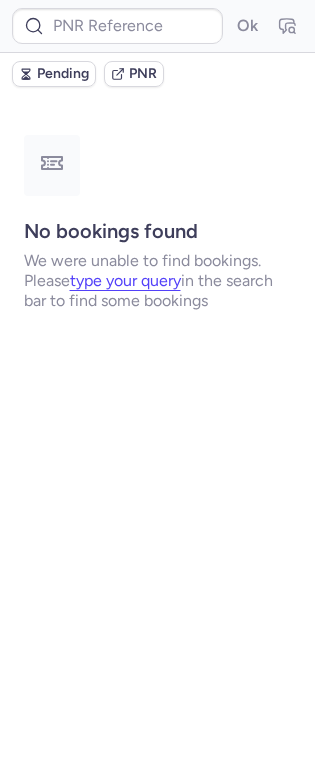 type on "CPUOHB" 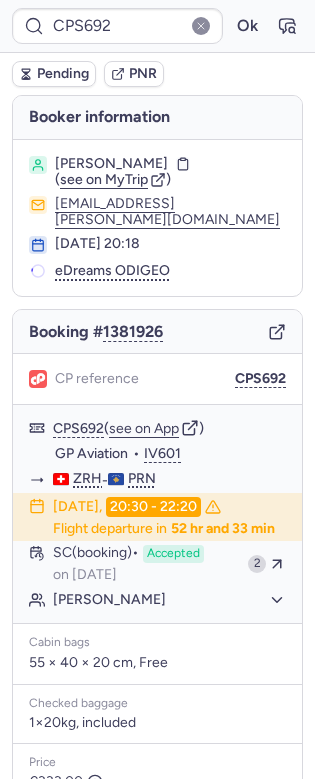 type on "CPXLOM" 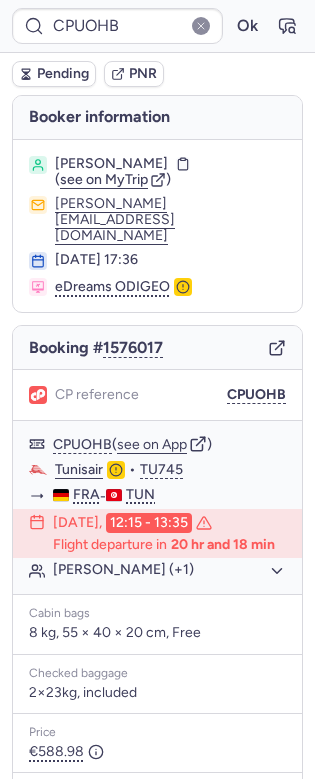type on "C1143692" 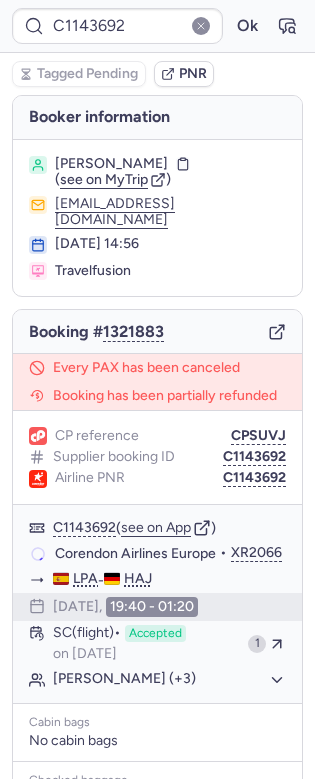 type on "CPO48R" 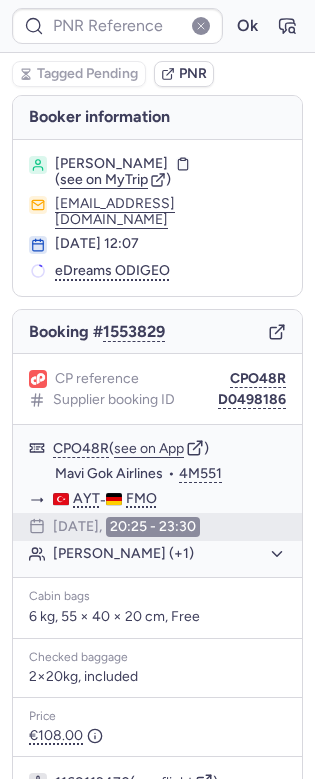 type on "CPLRF8" 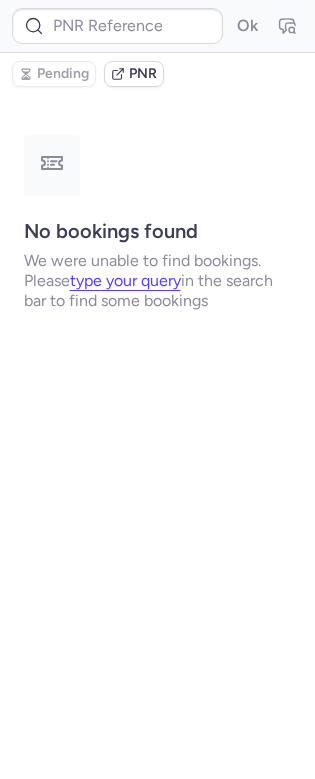 type on "CPUOHB" 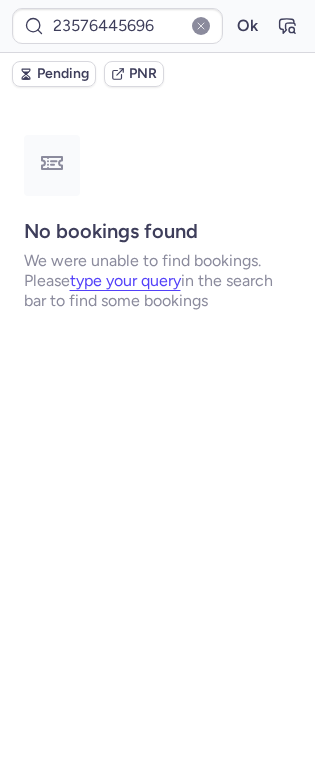 type on "CPO5TF" 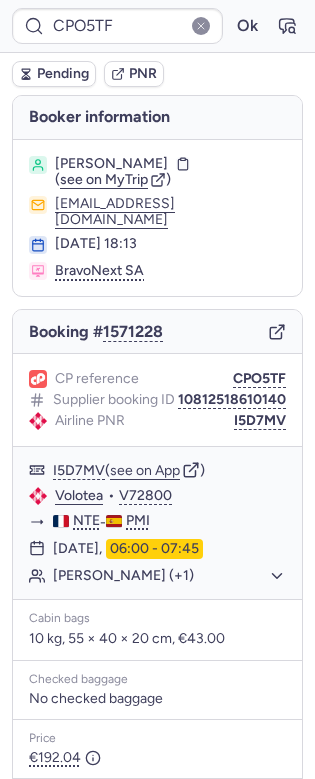 scroll, scrollTop: 241, scrollLeft: 0, axis: vertical 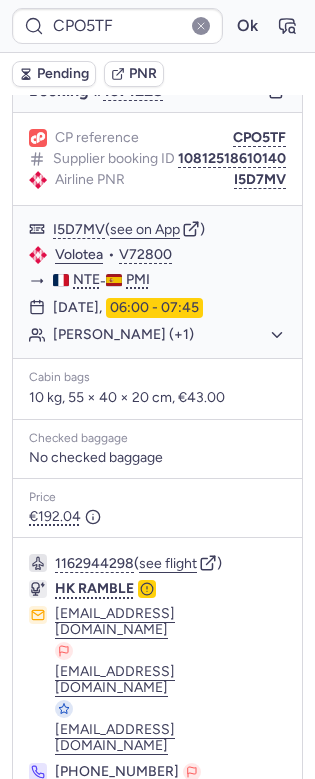 click on "Specific conditions" at bounding box center [157, 848] 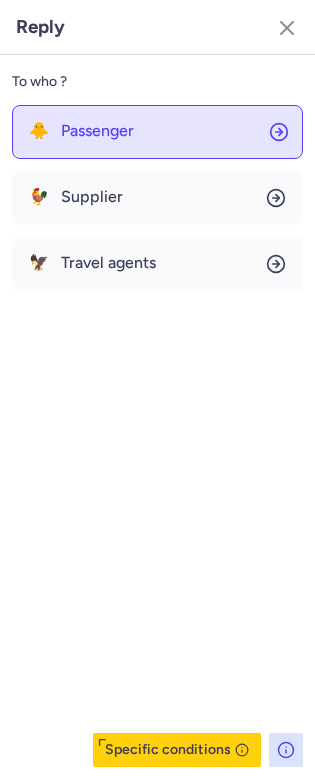 click on "🐥 Passenger" 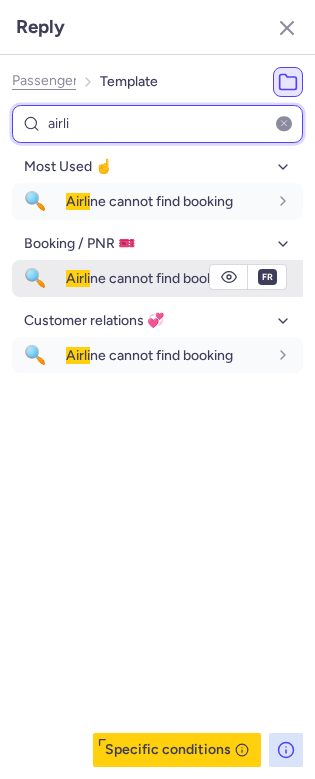 type on "airli" 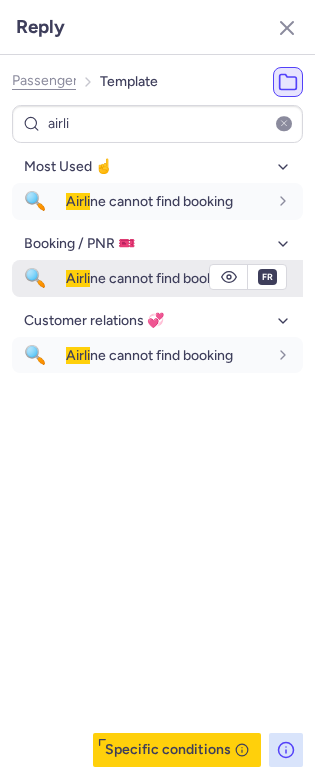 click on "Airli ne cannot find booking" at bounding box center [149, 278] 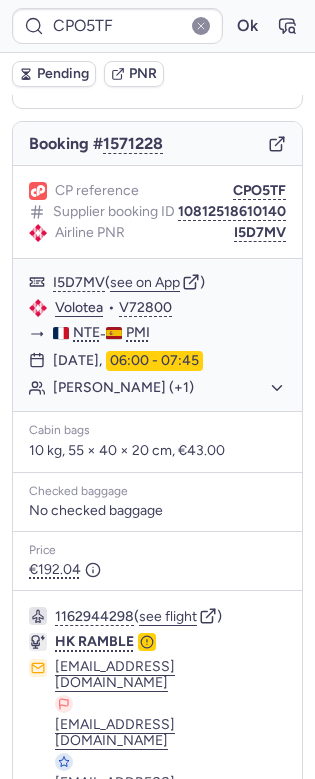 scroll, scrollTop: 241, scrollLeft: 0, axis: vertical 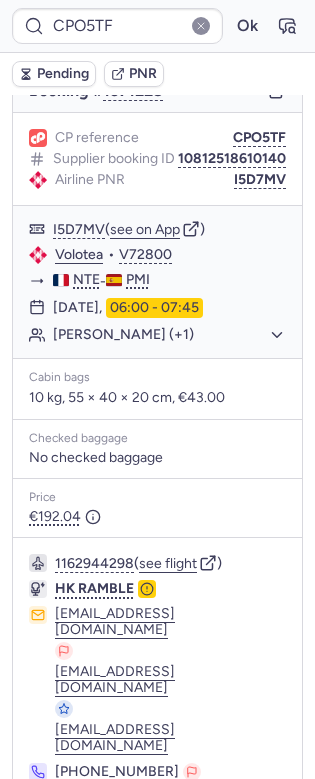 click 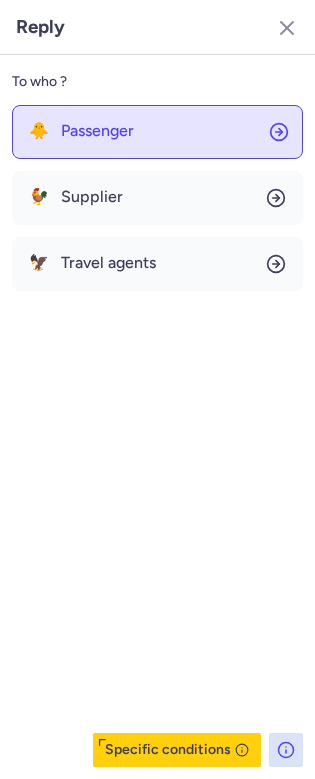 click on "Passenger" at bounding box center (97, 131) 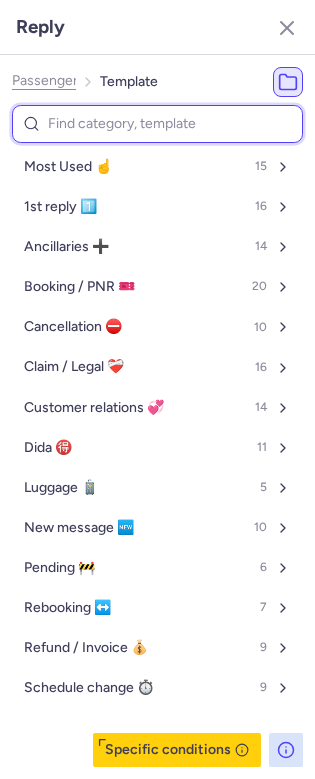 click at bounding box center (157, 124) 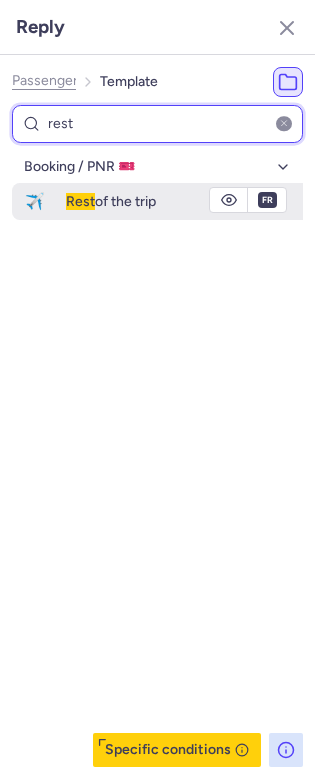 type on "rest" 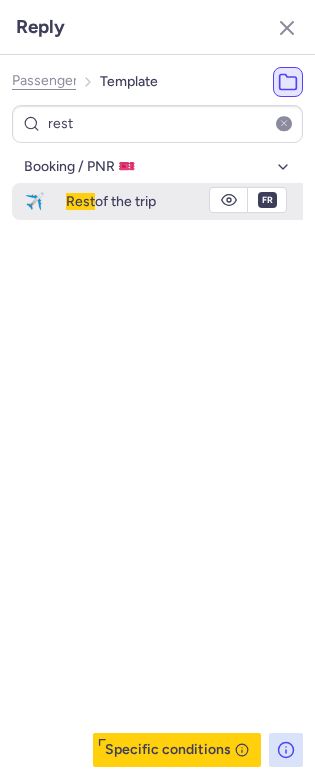 click on "Rest  of the trip" at bounding box center (111, 201) 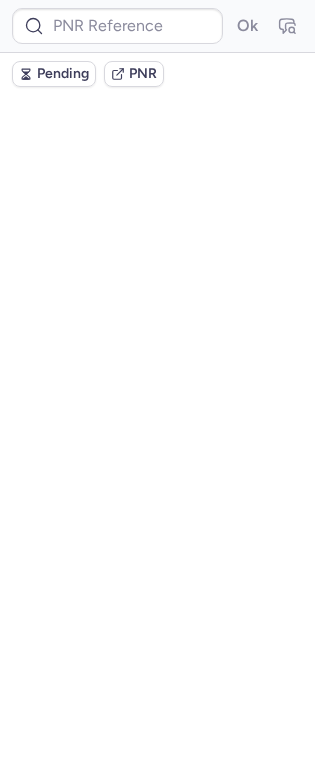 scroll, scrollTop: 0, scrollLeft: 0, axis: both 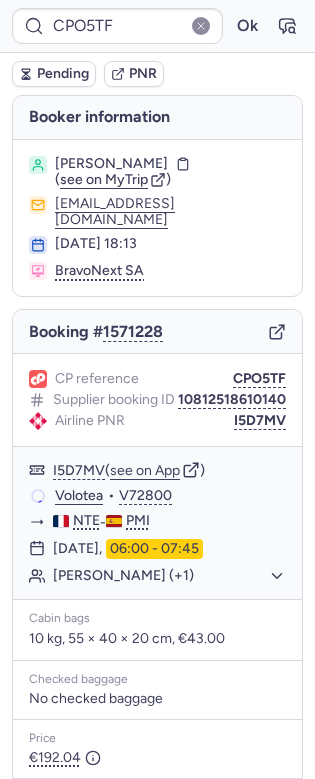 type on "CPBHW5" 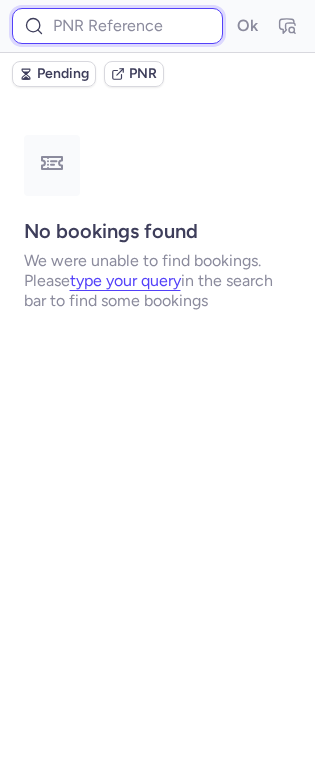 click at bounding box center (117, 26) 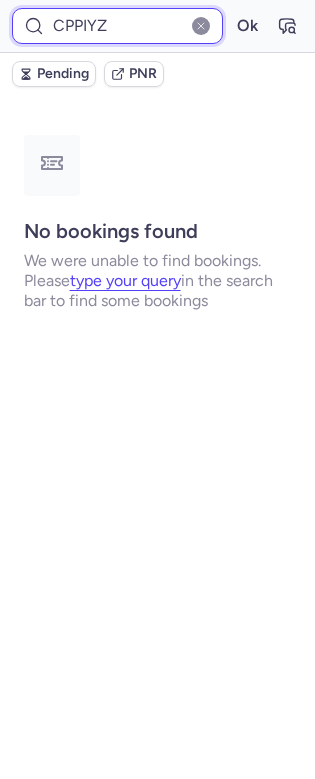 type on "CPPIYZ" 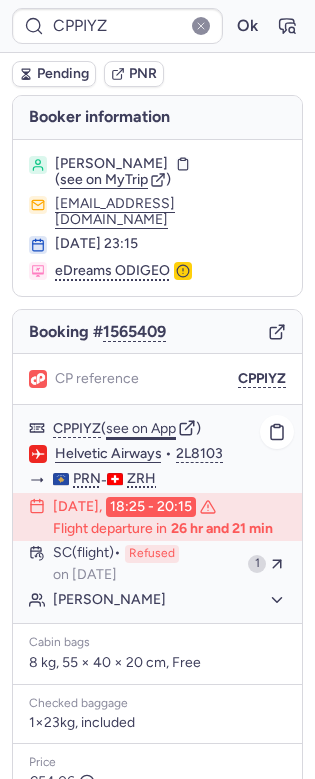 scroll, scrollTop: 263, scrollLeft: 0, axis: vertical 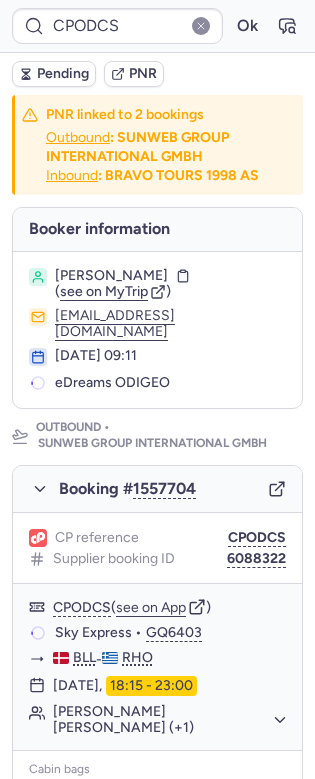 type on "CPBHW5" 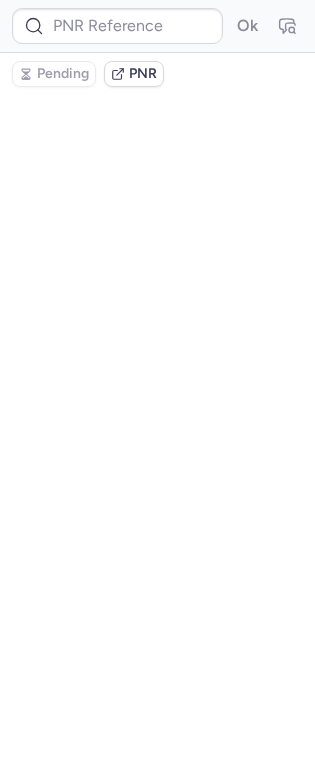 type on "CPTV4F" 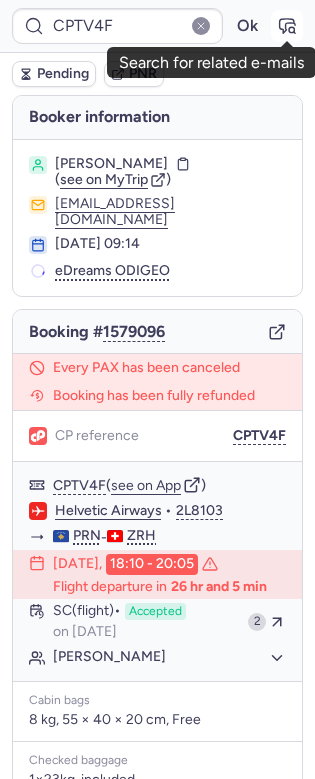 click at bounding box center [287, 26] 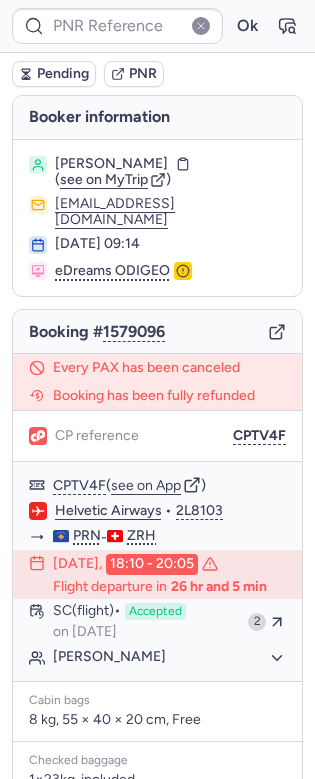 type on "CPTV4F" 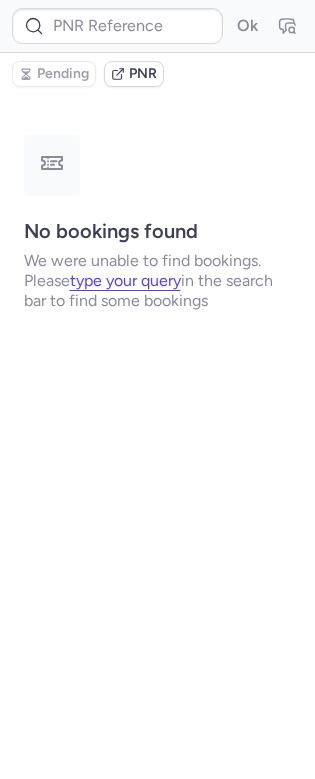 type on "CPPIYZ" 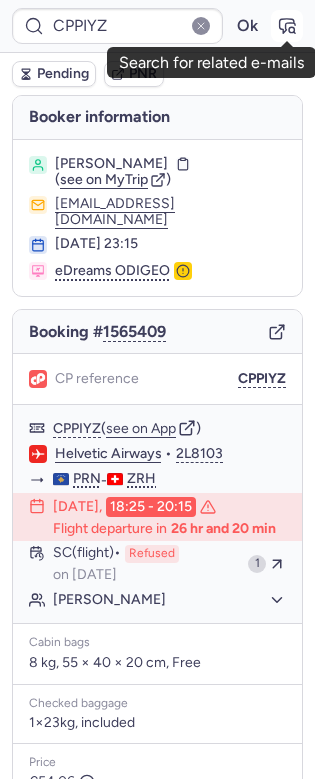 click 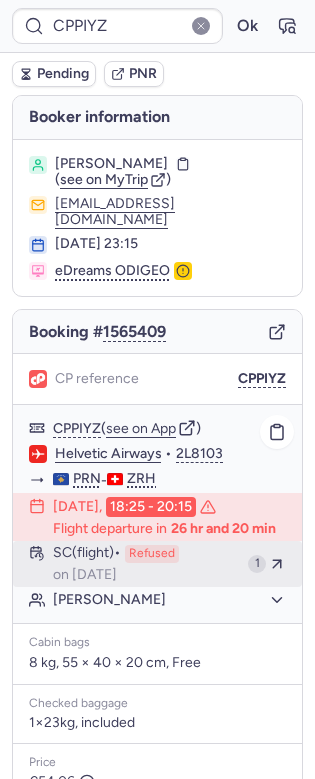 click on "SC   (flight)  Refused  on [DATE]" at bounding box center (146, 564) 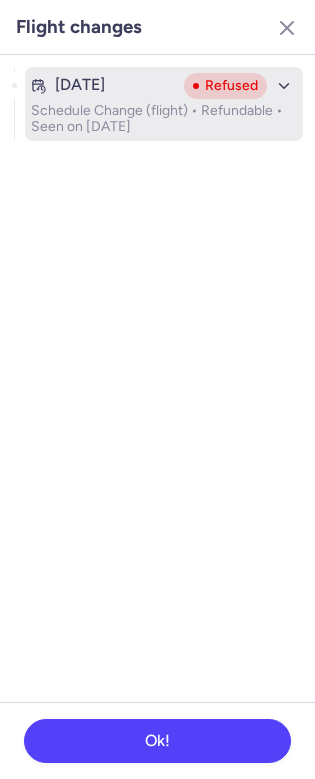click on "[DATE] Refused Schedule Change (flight) • Refundable • Seen on [DATE]" at bounding box center [164, 104] 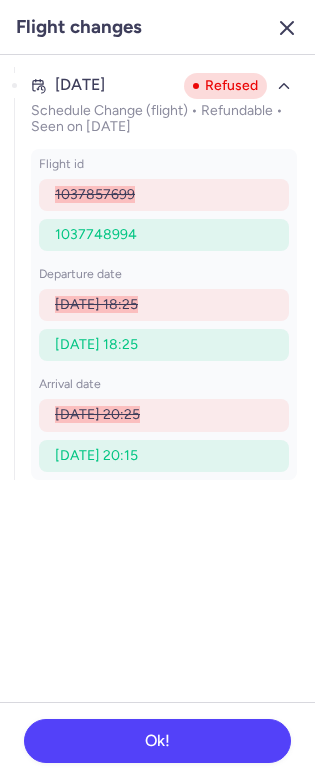 click 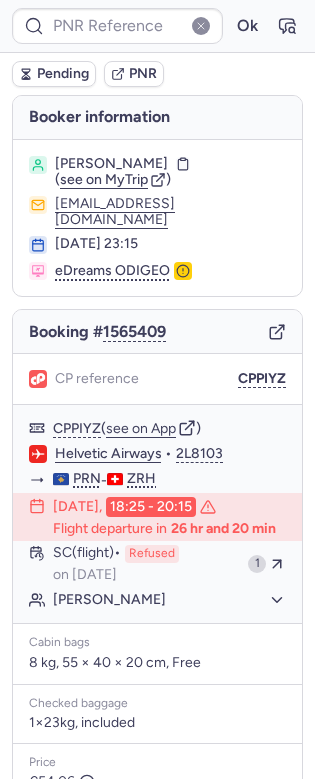 type on "CPPIYZ" 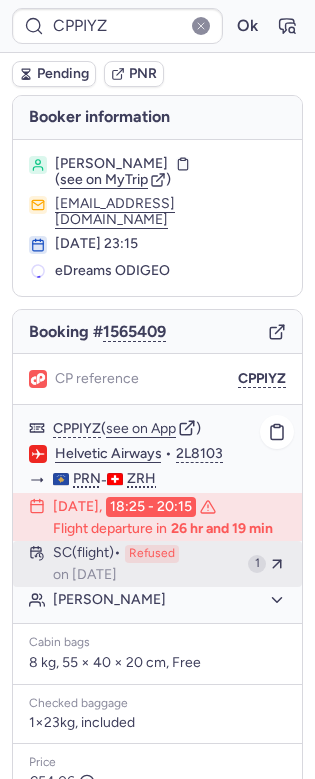 click on "on [DATE]" at bounding box center (85, 575) 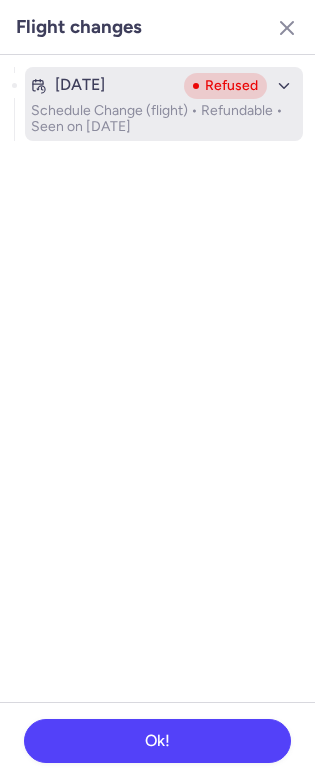 click on "Schedule Change (flight) • Refundable • Seen on [DATE]" at bounding box center [164, 119] 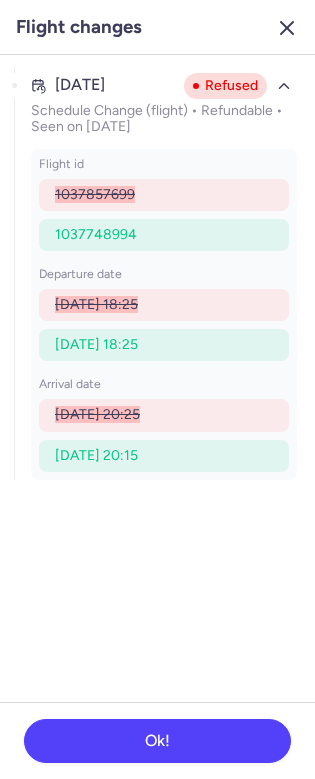 click 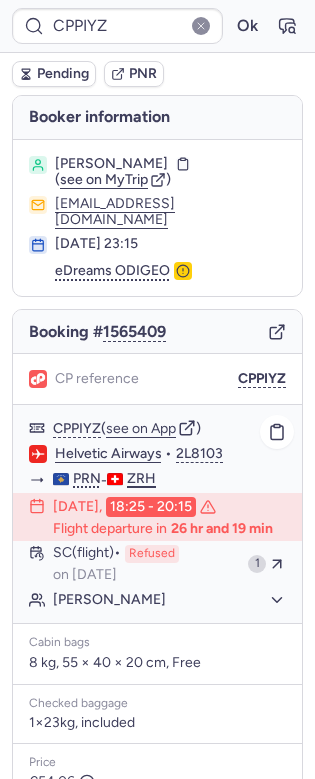 scroll, scrollTop: 263, scrollLeft: 0, axis: vertical 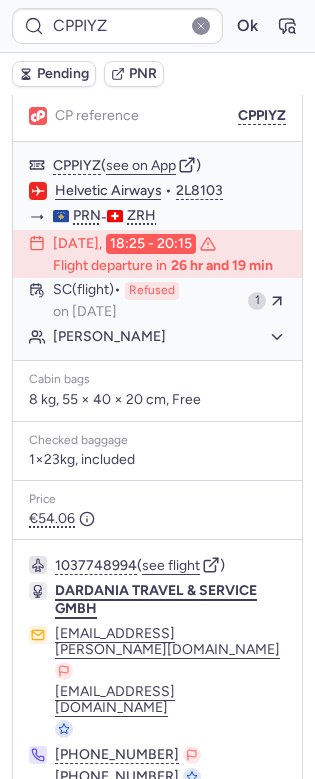 click on "DARDANIA TRAVEL & SERVICE GMBH" 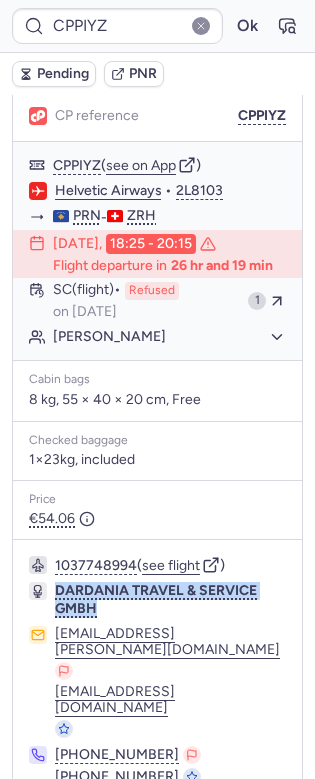 drag, startPoint x: 112, startPoint y: 598, endPoint x: 44, endPoint y: 563, distance: 76.47875 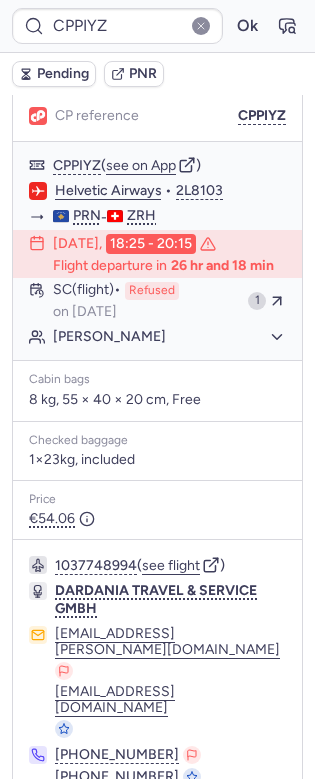 click on "Checked baggage 1×23kg, included" at bounding box center [157, 451] 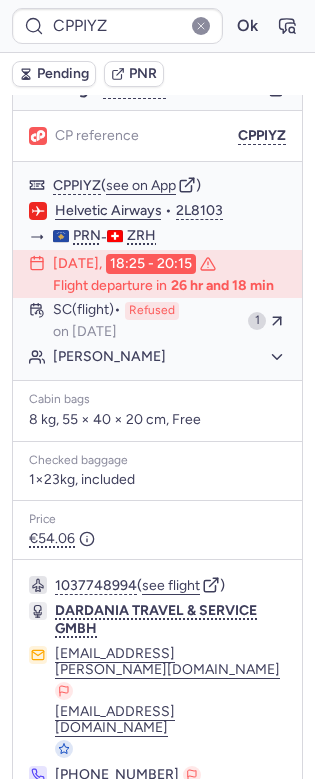 scroll, scrollTop: 235, scrollLeft: 0, axis: vertical 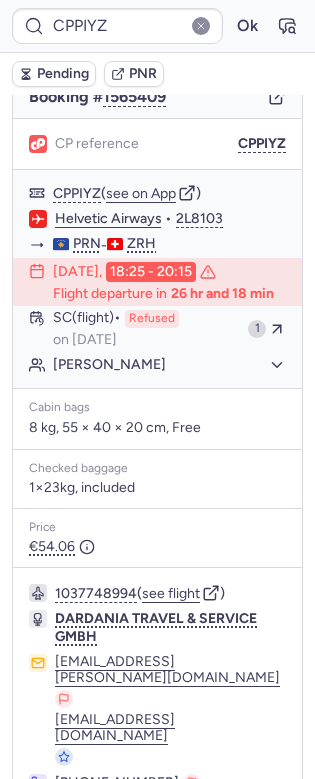 click 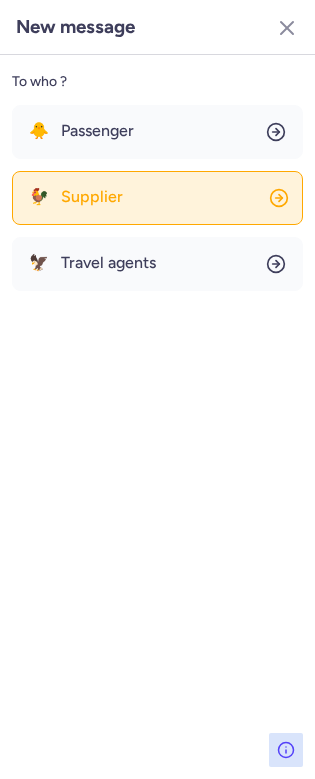 click on "🐓 Supplier" 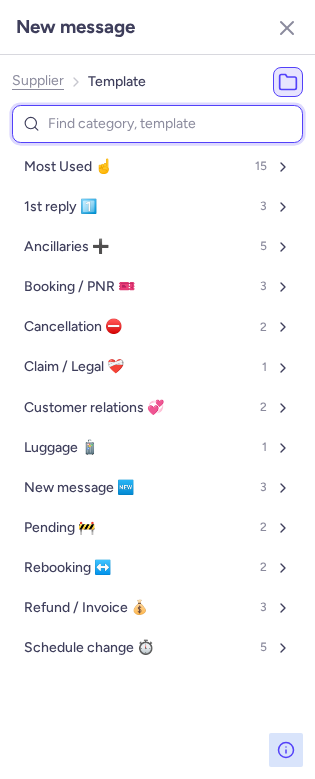 click at bounding box center (157, 124) 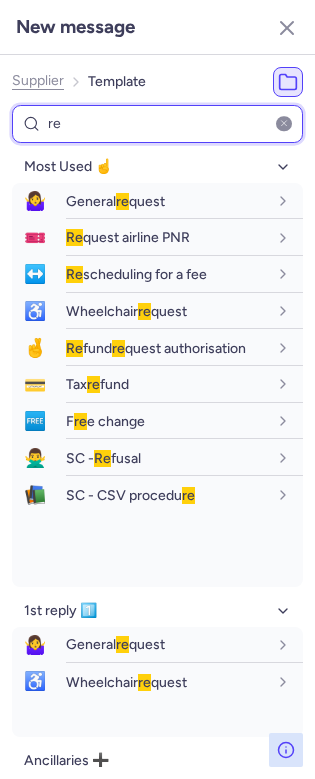 type on "r" 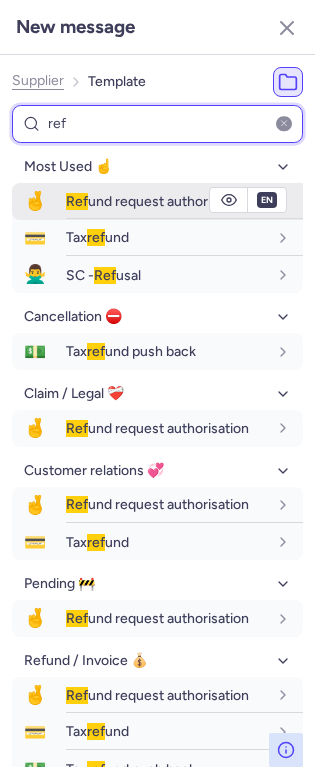 type on "ref" 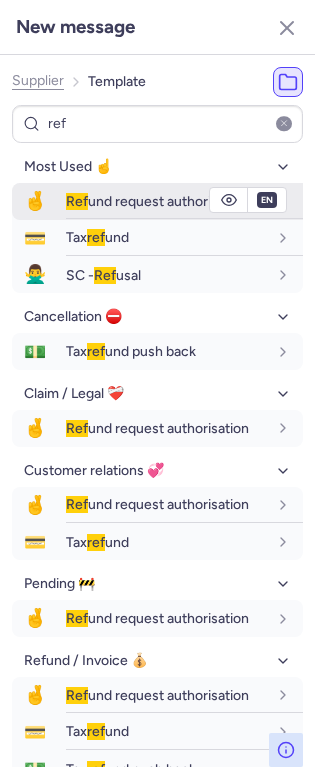 click on "Ref und request authorisation" at bounding box center (157, 201) 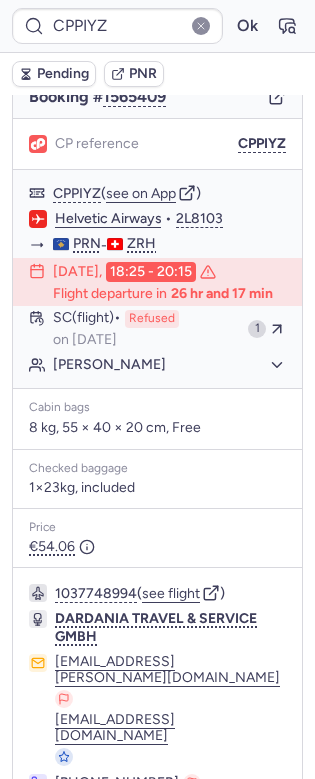 type on "CPUOHB" 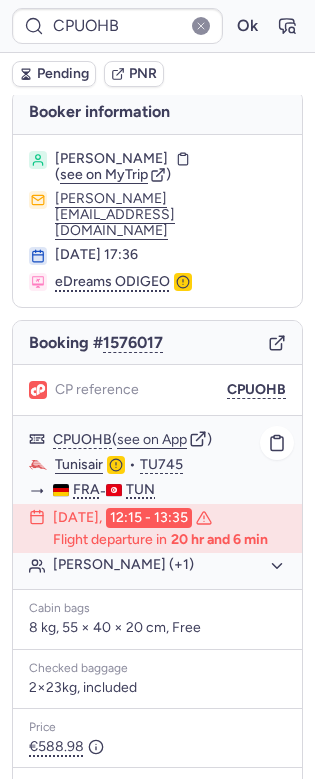 scroll, scrollTop: 0, scrollLeft: 0, axis: both 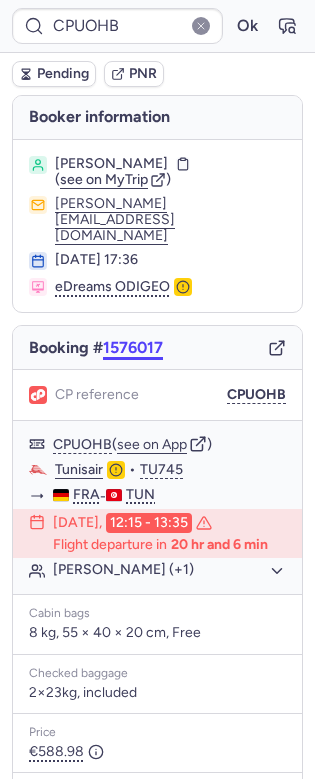 click on "1576017" at bounding box center [133, 348] 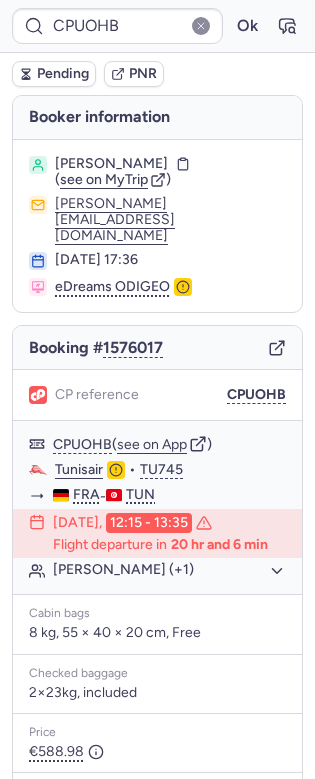 type 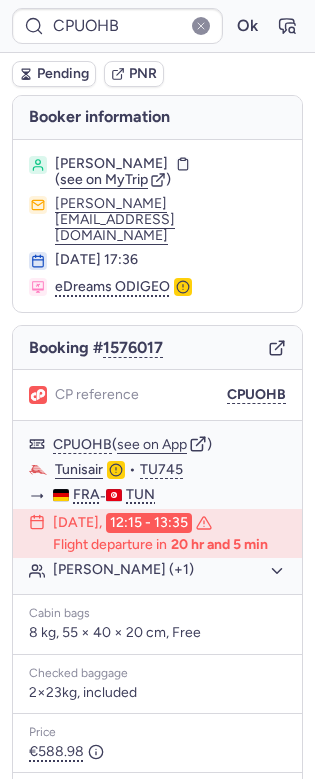 type on "C1143692" 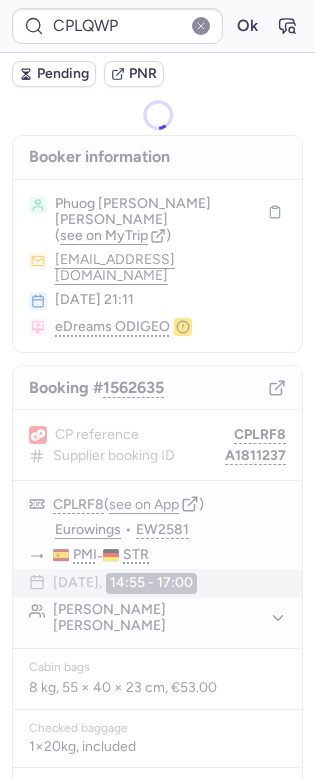 type on "CP6ISN" 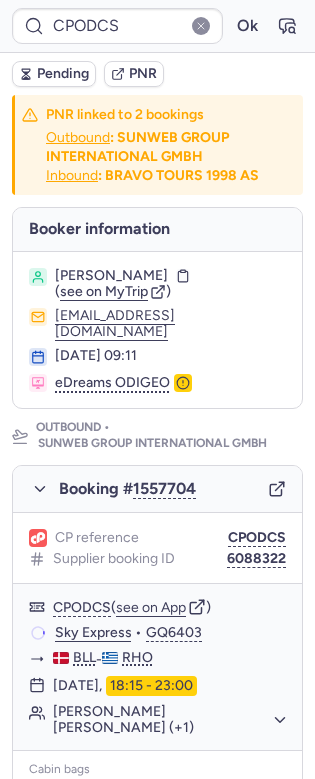 type on "CPPIYZ" 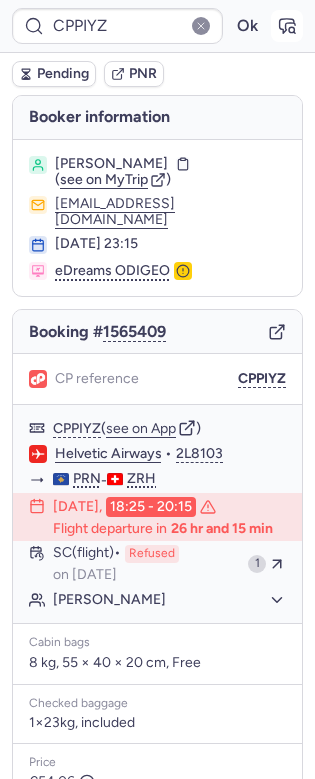 click 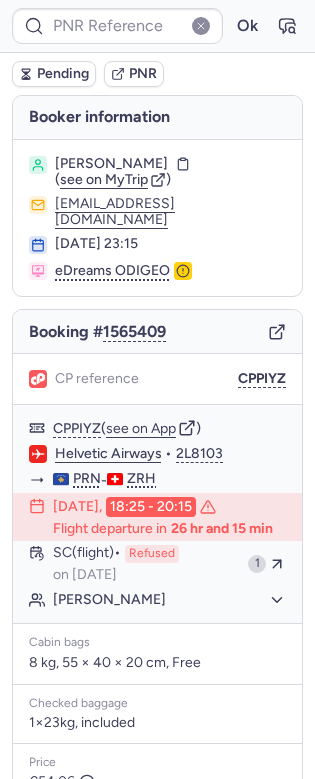 type on "CPCPDD" 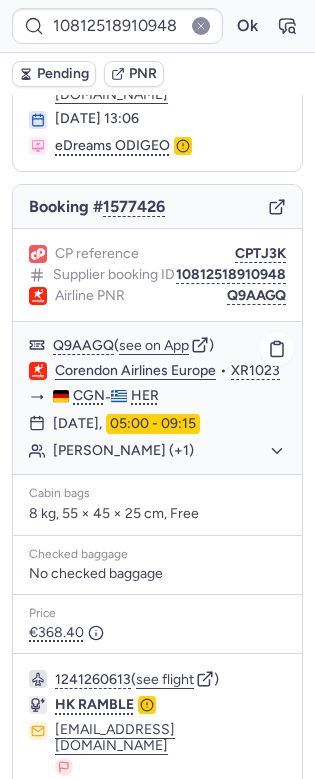 scroll, scrollTop: 241, scrollLeft: 0, axis: vertical 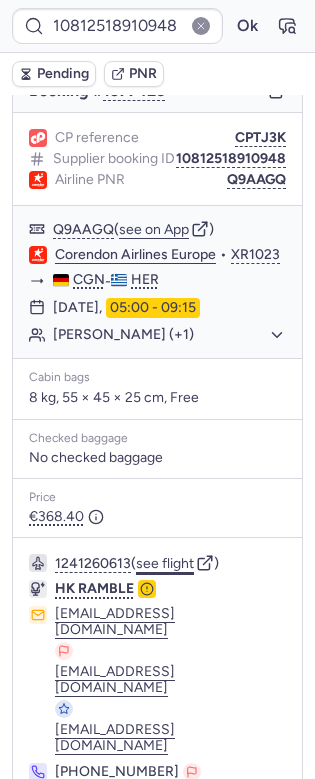 click on "see flight" 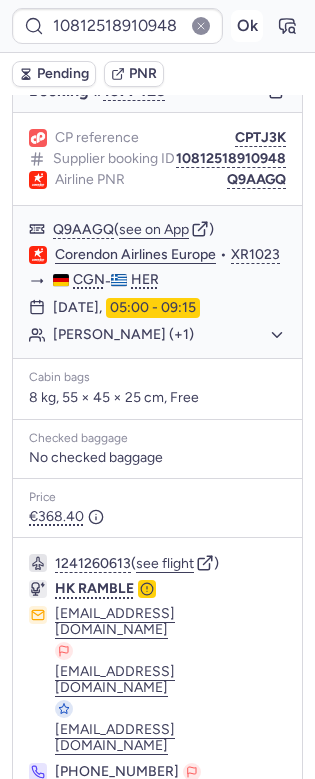 click on "Ok" at bounding box center [247, 26] 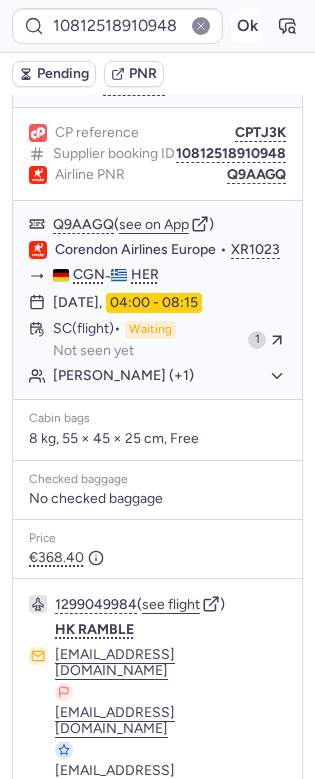 scroll, scrollTop: 241, scrollLeft: 0, axis: vertical 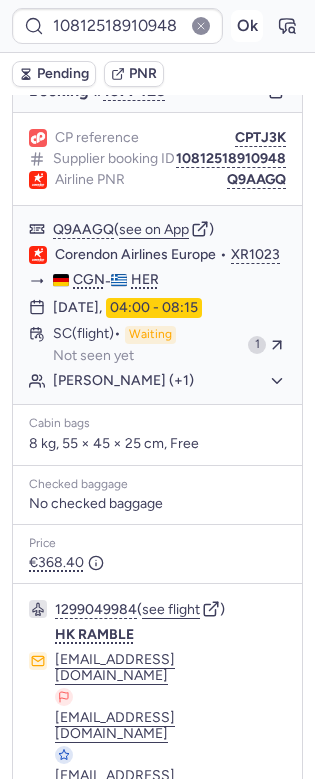 click on "Ok" at bounding box center (247, 26) 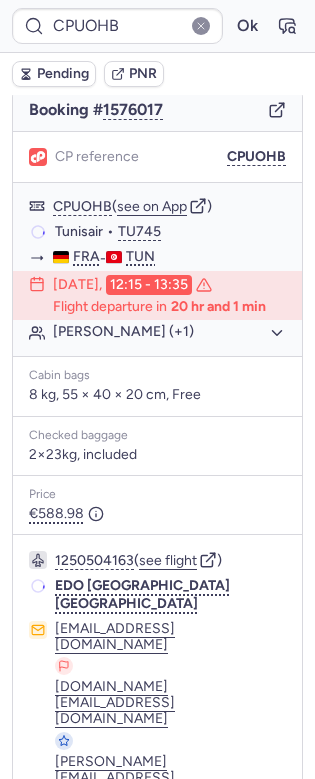 scroll, scrollTop: 198, scrollLeft: 0, axis: vertical 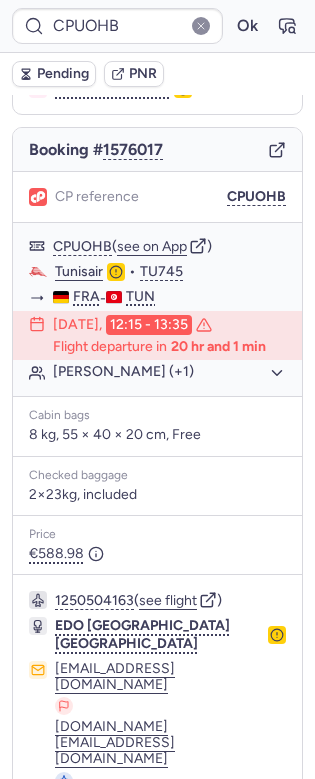 type on "10812518110083" 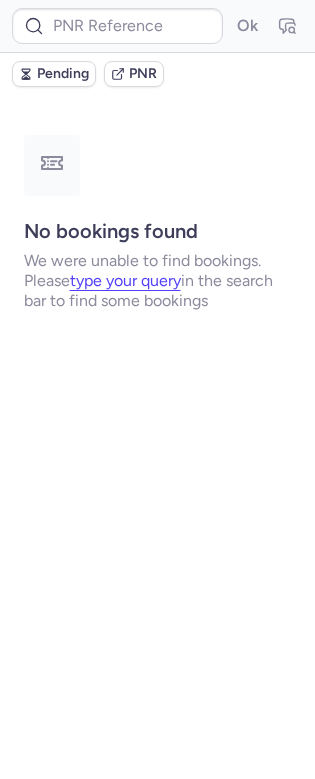 scroll, scrollTop: 0, scrollLeft: 0, axis: both 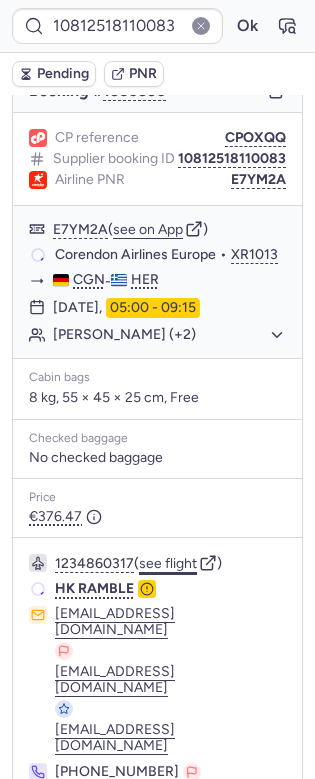click on "see flight" 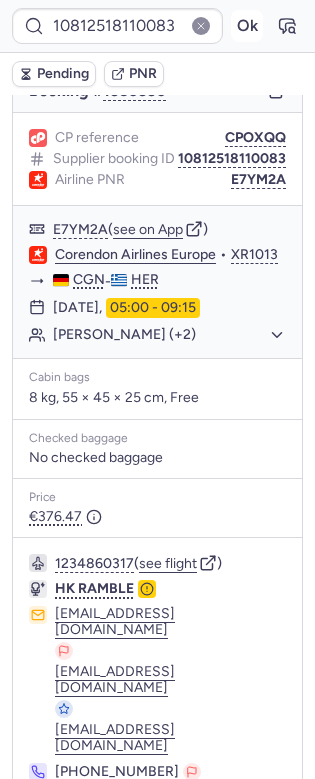 click on "Ok" at bounding box center (247, 26) 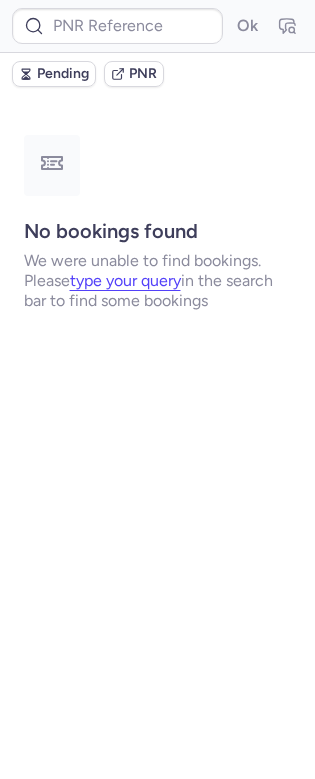 scroll, scrollTop: 0, scrollLeft: 0, axis: both 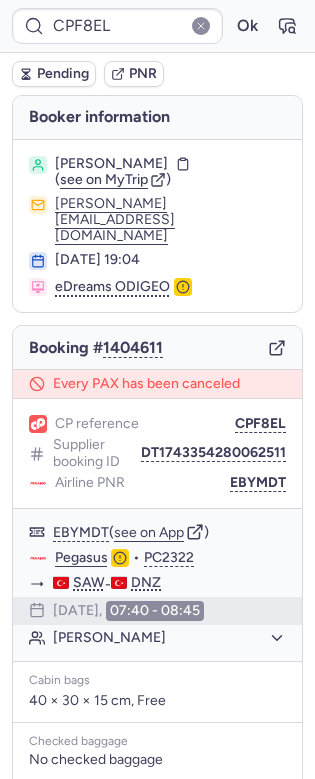click on "CPF8EL  Ok" at bounding box center [157, 26] 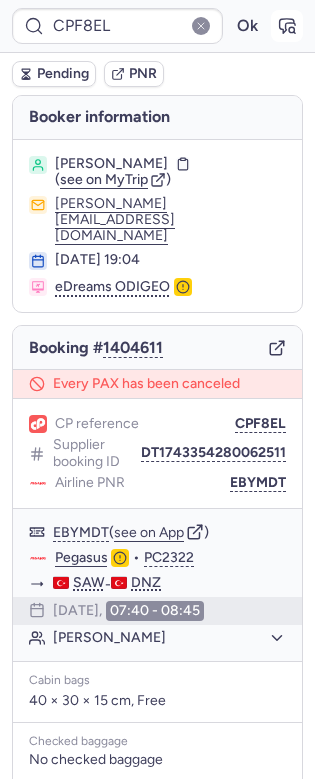 click at bounding box center (287, 26) 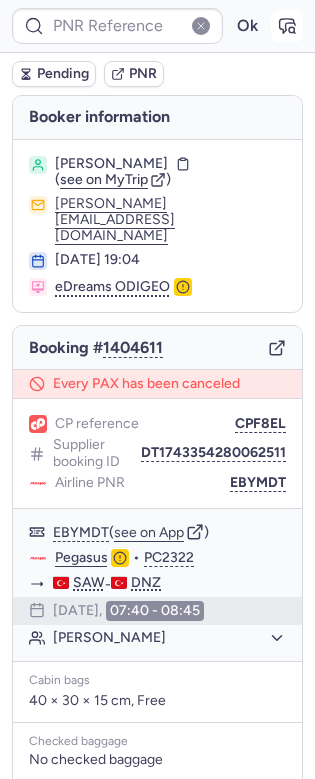 type on "CPF8EL" 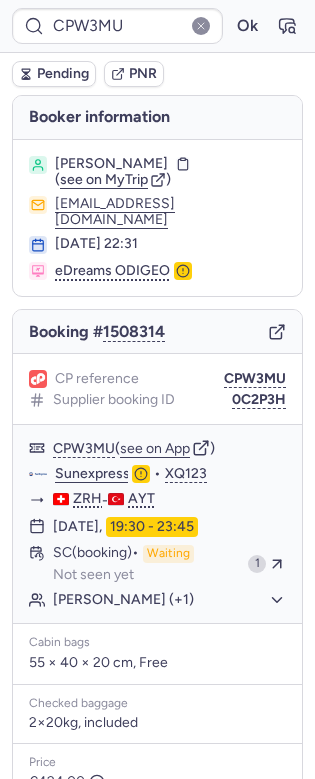 type on "CPVKKB" 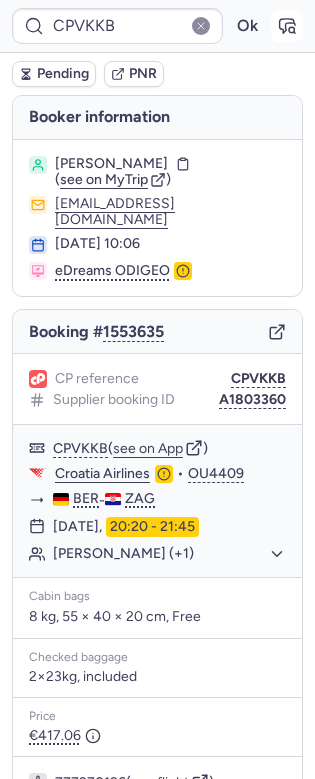 click at bounding box center (287, 26) 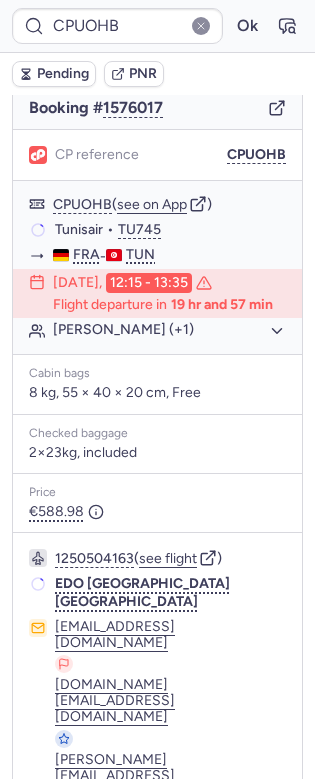 scroll, scrollTop: 198, scrollLeft: 0, axis: vertical 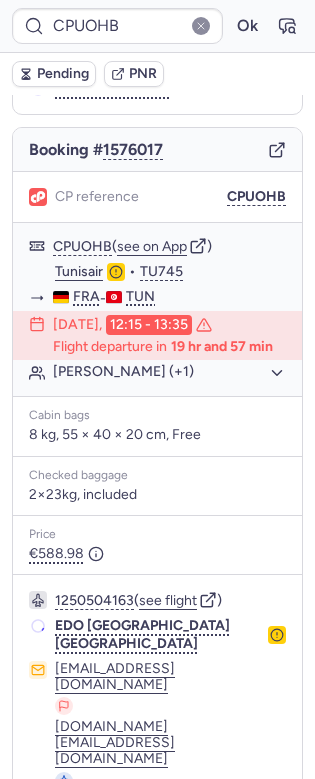 type on "CPZLTA" 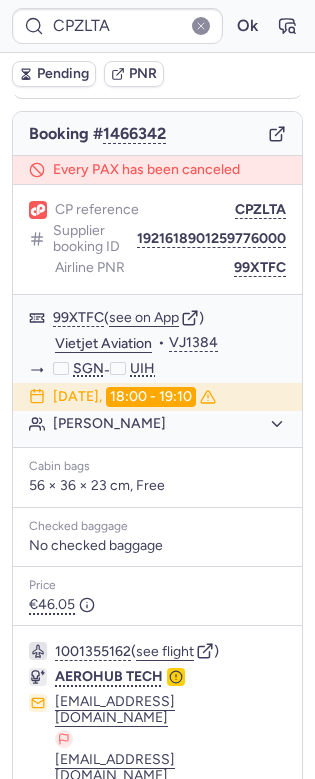 scroll, scrollTop: 0, scrollLeft: 0, axis: both 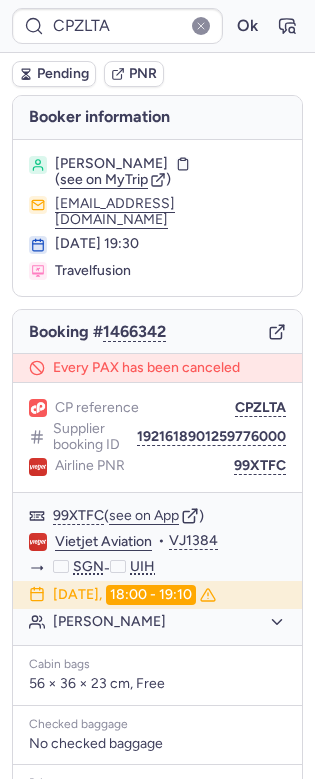 click on "Supplier booking ID 1921618901259776000" 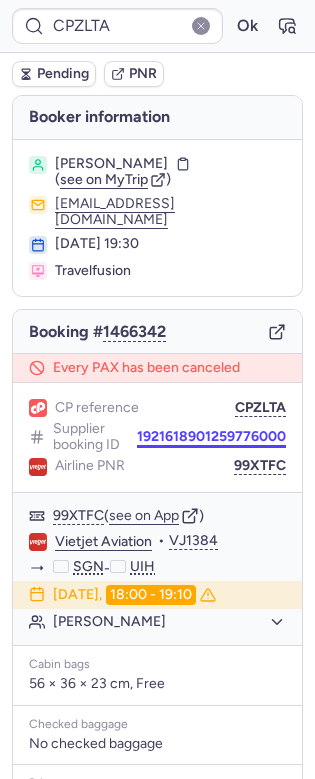 click on "1921618901259776000" at bounding box center [211, 437] 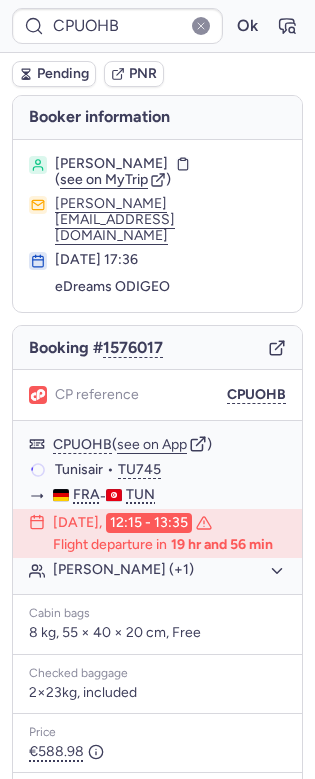type on "C1143692" 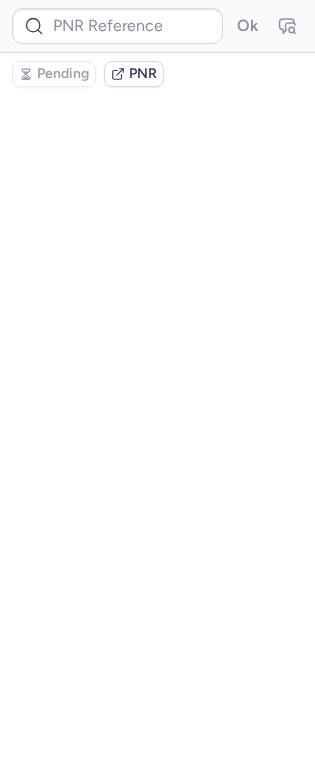 type on "10812516610869" 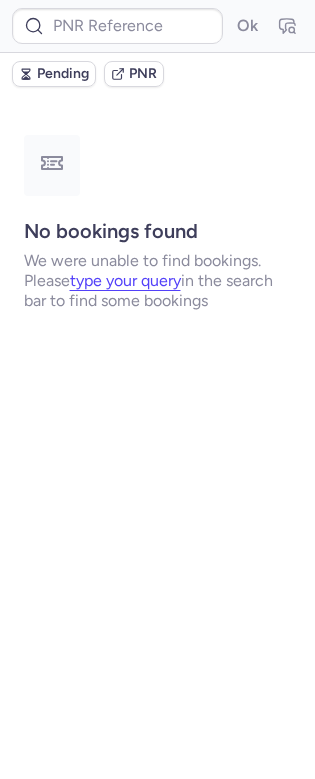 type on "250324" 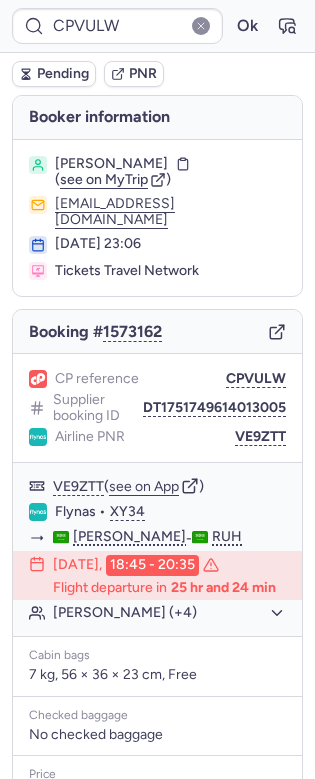 type on "CPBHW5" 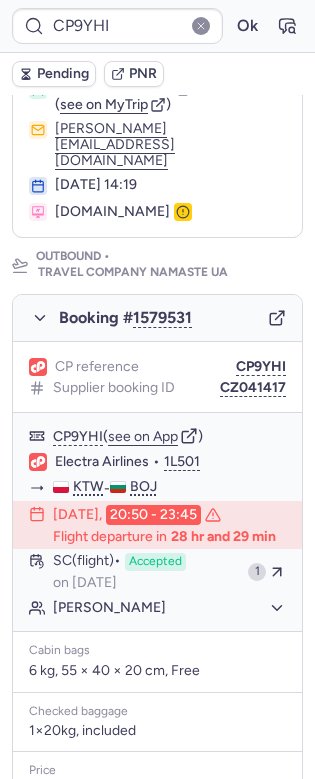 scroll, scrollTop: 326, scrollLeft: 0, axis: vertical 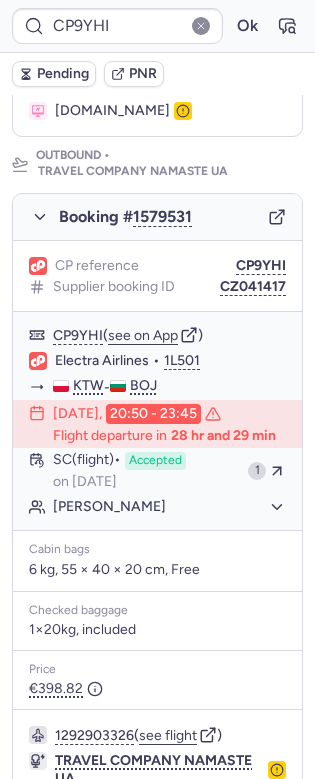 type on "CPLRMO" 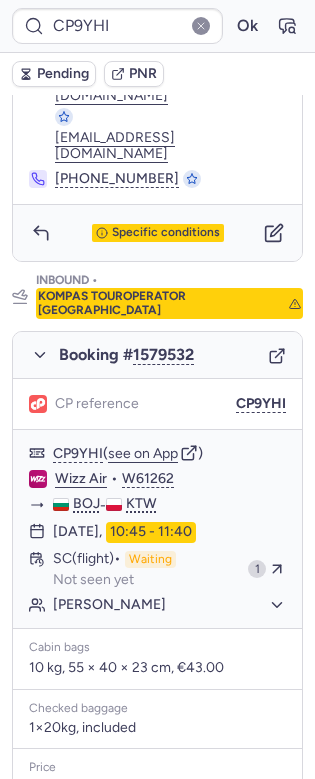 scroll, scrollTop: 1076, scrollLeft: 0, axis: vertical 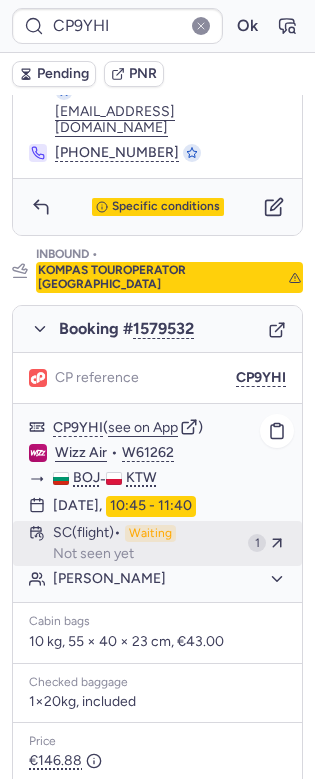 click on "SC   (flight)  Waiting Not seen yet" at bounding box center [146, 544] 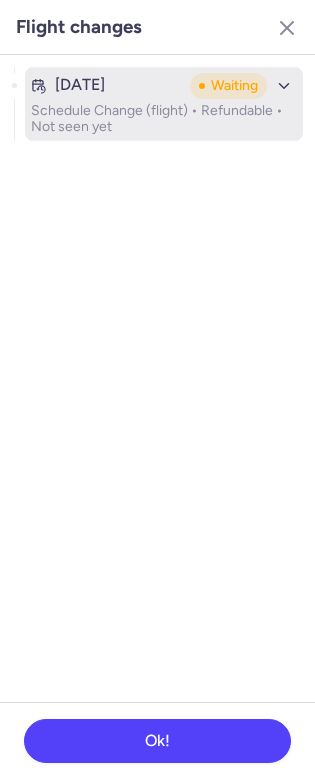 click on "Schedule Change (flight) • Refundable • Not seen yet" at bounding box center (164, 119) 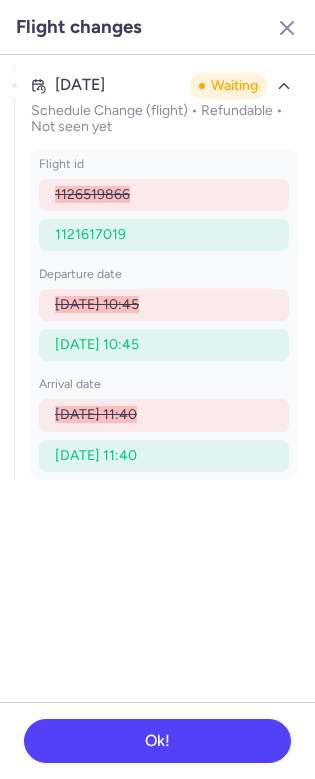 click on "Flight changes" at bounding box center [157, 27] 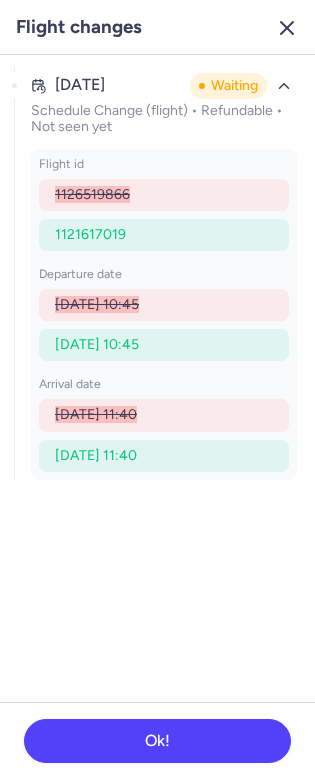 click 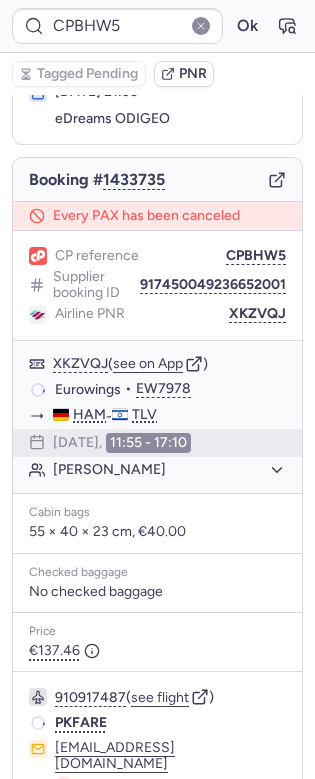 scroll, scrollTop: 151, scrollLeft: 0, axis: vertical 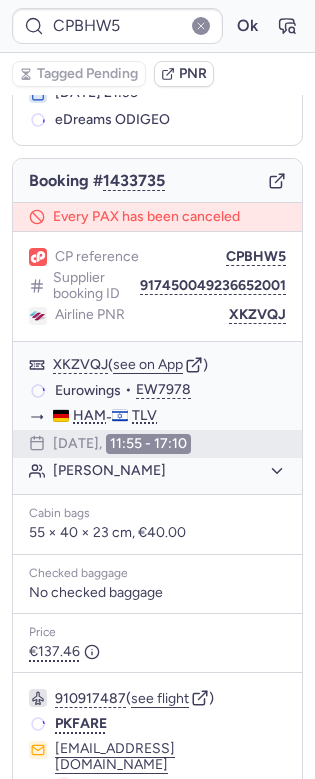 type on "CPLRMO" 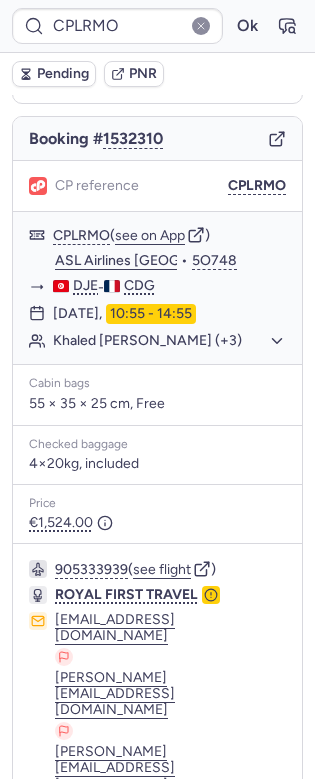 scroll, scrollTop: 243, scrollLeft: 0, axis: vertical 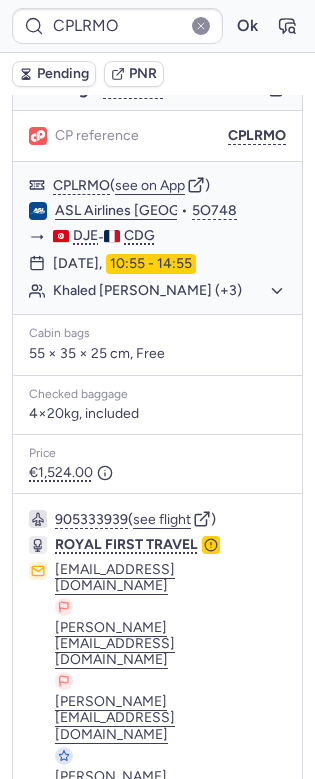 click on "Specific conditions" at bounding box center (166, 932) 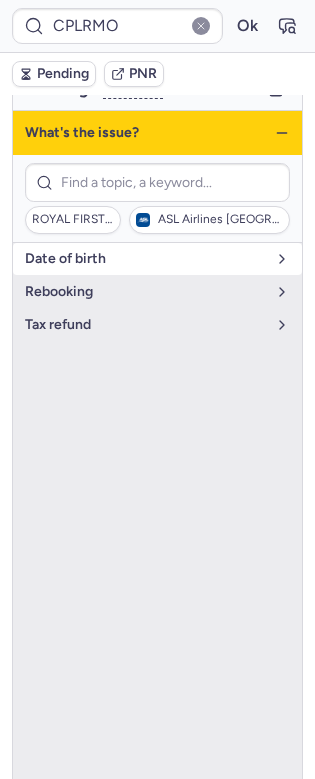 click on "date of birth" at bounding box center (145, 259) 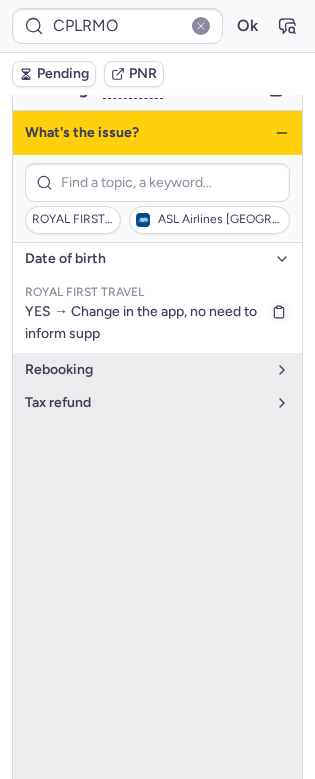click on "YES → Change in the app, no need to inform supp" at bounding box center (141, 322) 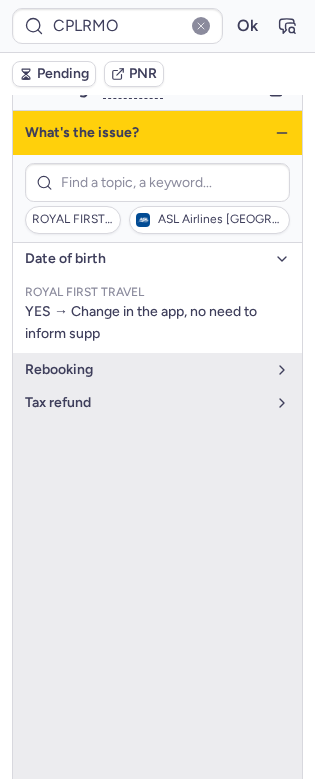 scroll, scrollTop: 0, scrollLeft: 0, axis: both 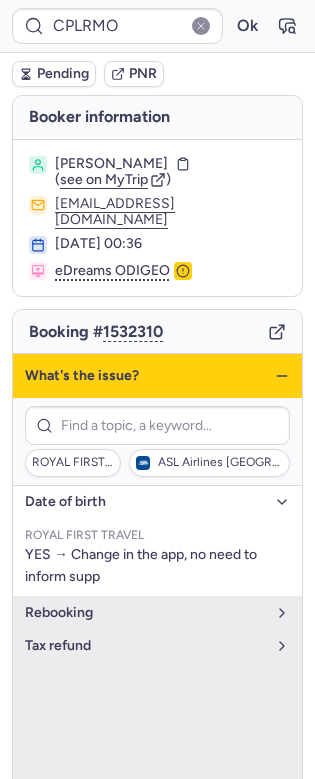 click 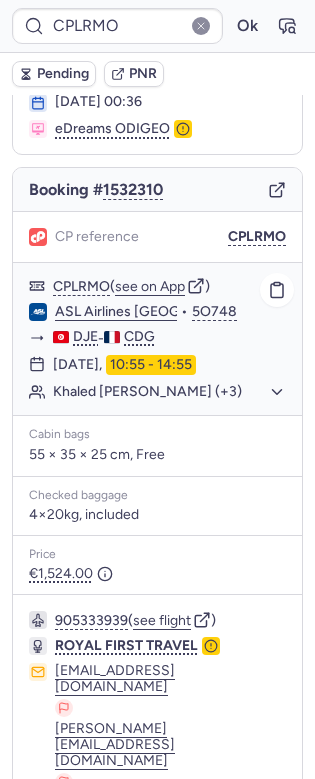 scroll, scrollTop: 97, scrollLeft: 0, axis: vertical 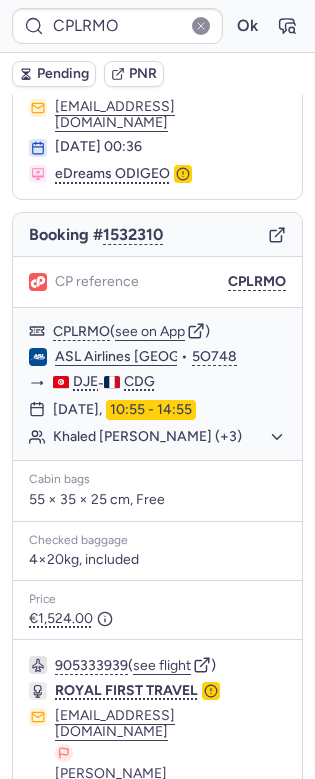 click on "Booking # 1532310" at bounding box center (157, 235) 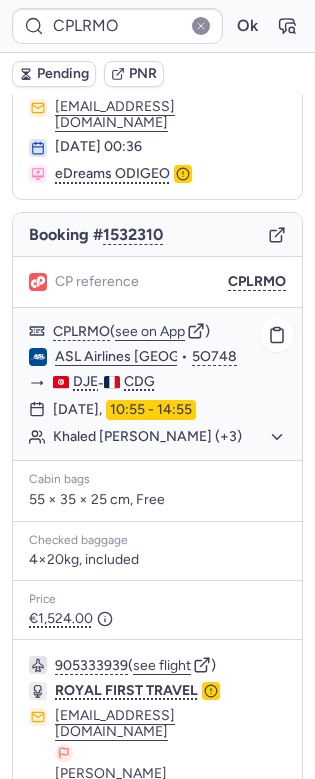 scroll, scrollTop: 243, scrollLeft: 0, axis: vertical 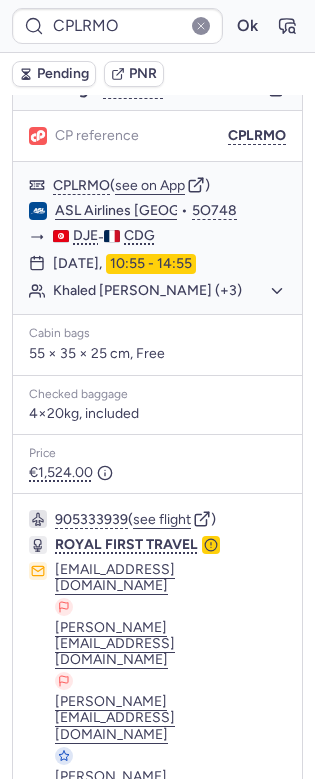click 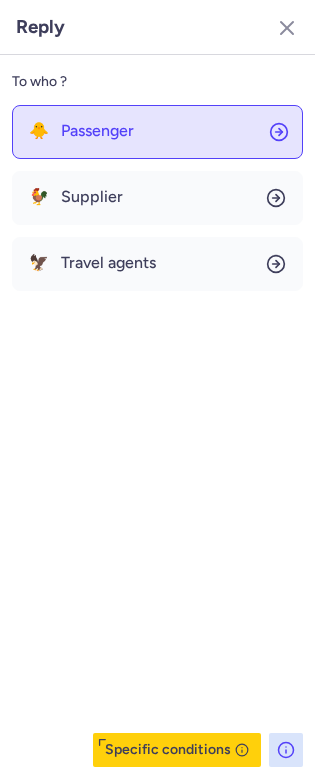 click on "Passenger" at bounding box center (97, 131) 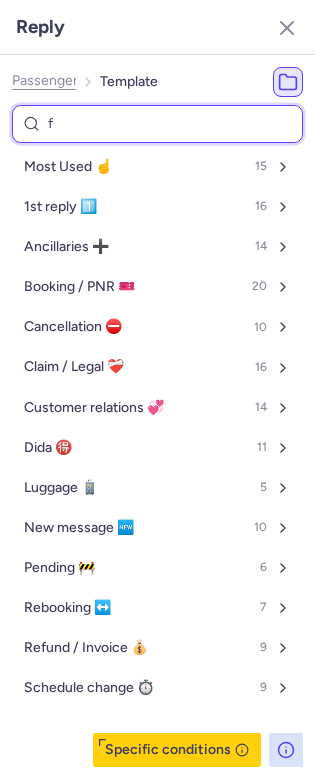 type on "fr" 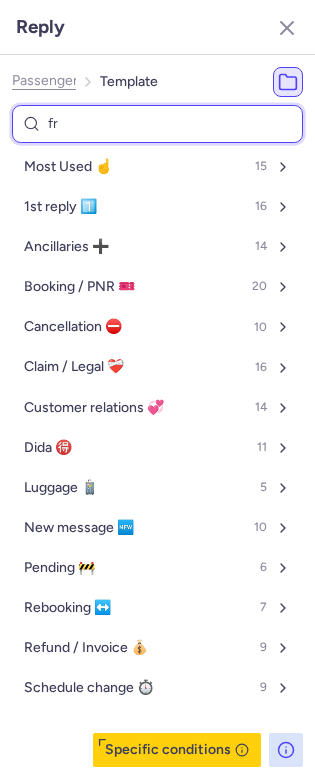 select on "en" 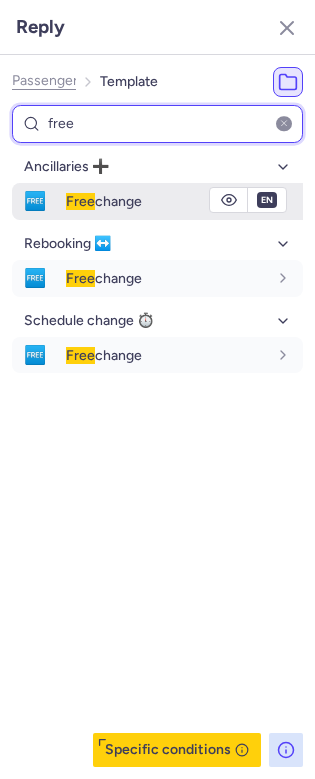 type on "free" 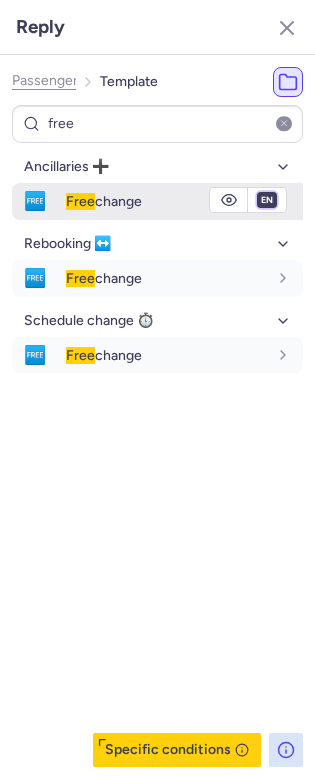 click on "fr en de nl pt es it ru" at bounding box center (267, 200) 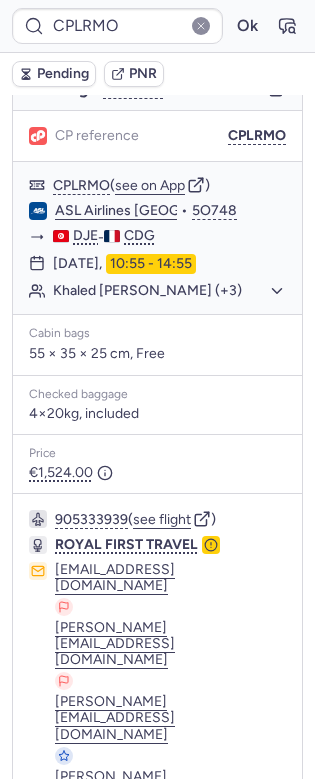 scroll, scrollTop: 0, scrollLeft: 0, axis: both 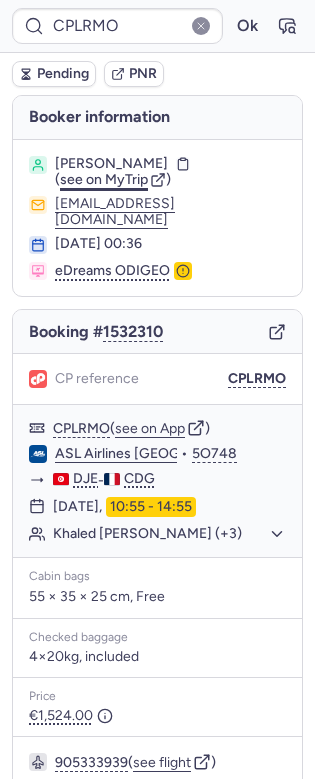 click on "see on MyTrip" at bounding box center [104, 179] 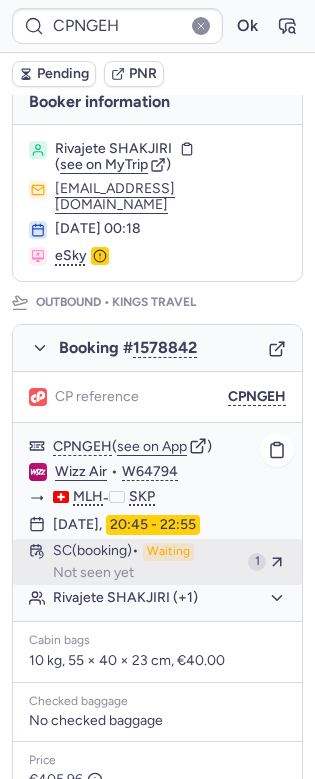 scroll, scrollTop: 80, scrollLeft: 0, axis: vertical 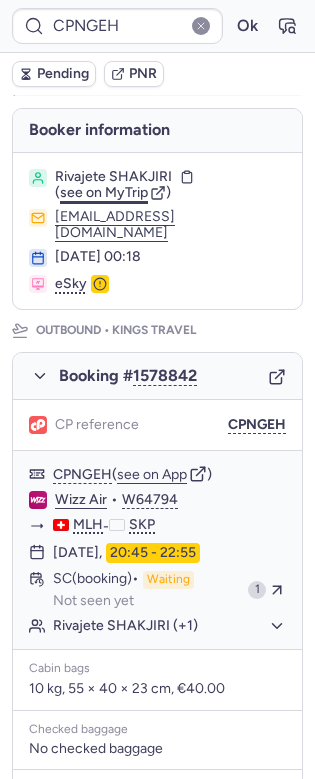 click on "see on MyTrip" at bounding box center [104, 192] 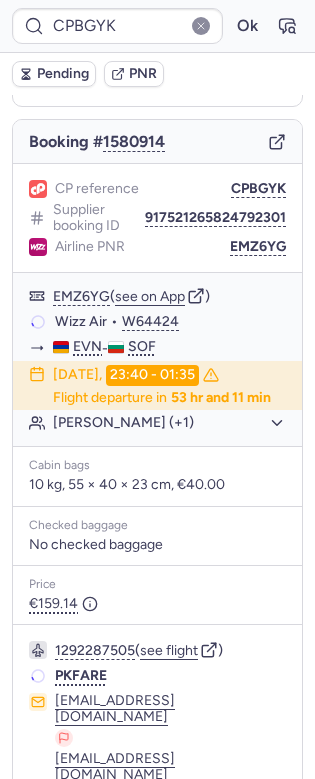 scroll, scrollTop: 190, scrollLeft: 0, axis: vertical 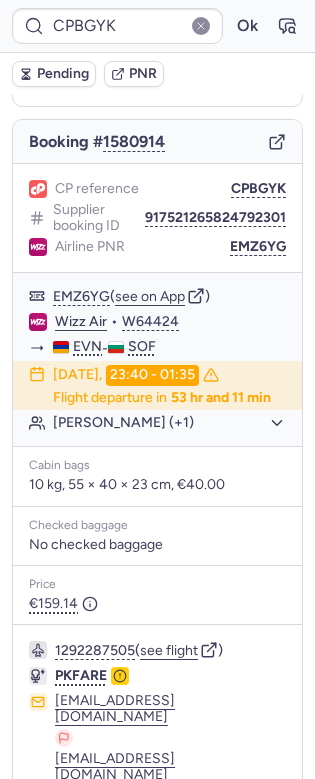 type on "CPNGEH" 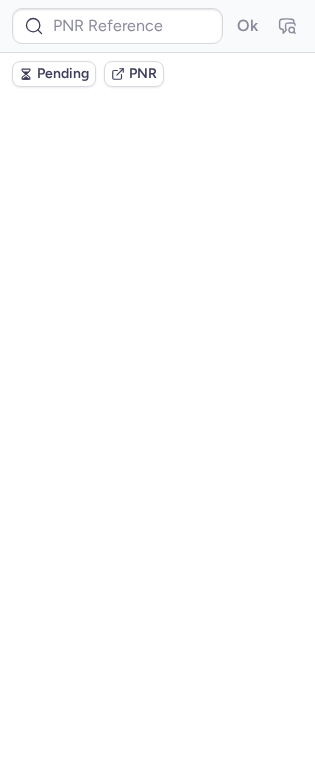 scroll, scrollTop: 0, scrollLeft: 0, axis: both 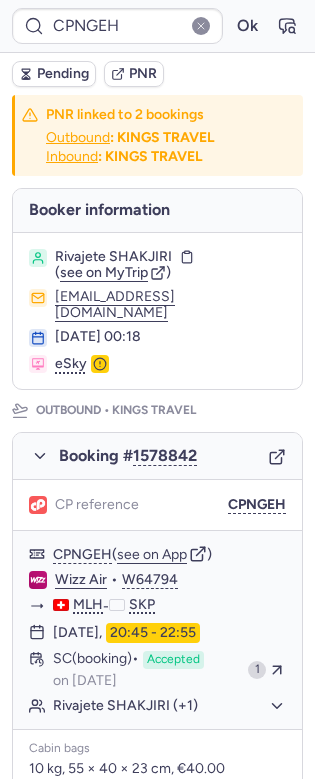 type on "CP9YHI" 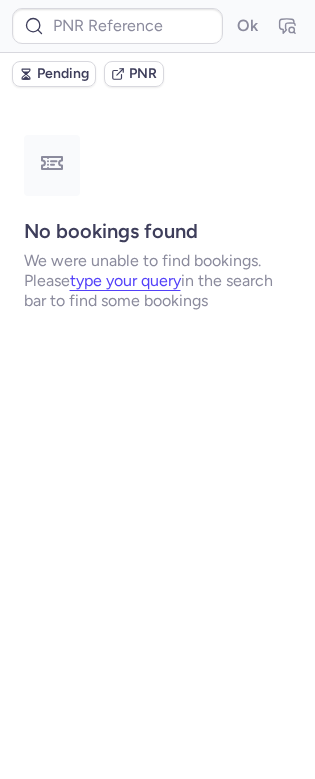 type on "CPNGEH" 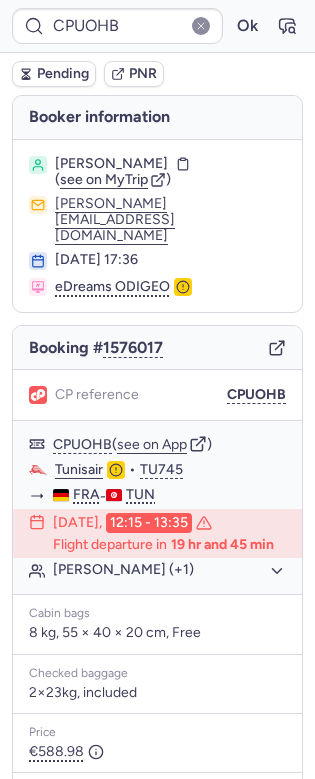 click 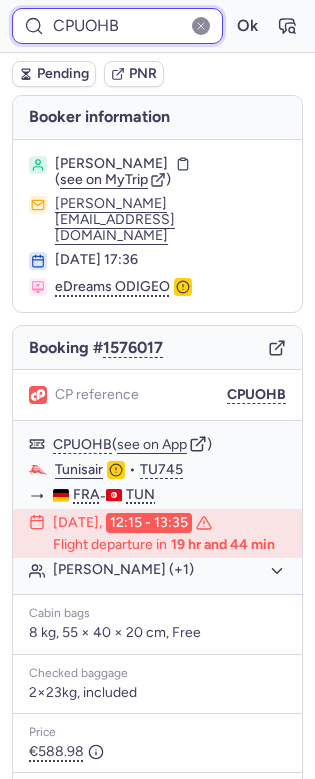 click on "CPUOHB" at bounding box center [117, 26] 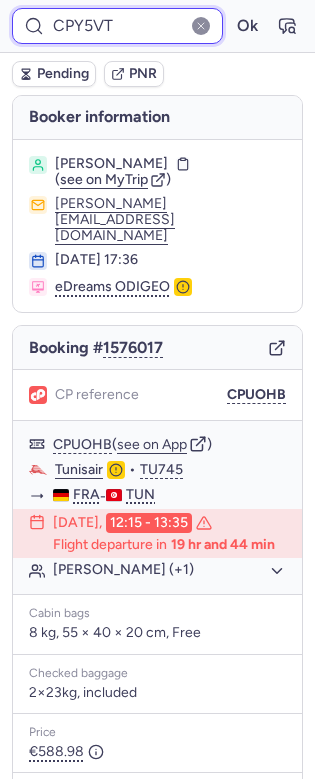 click on "Ok" at bounding box center [247, 26] 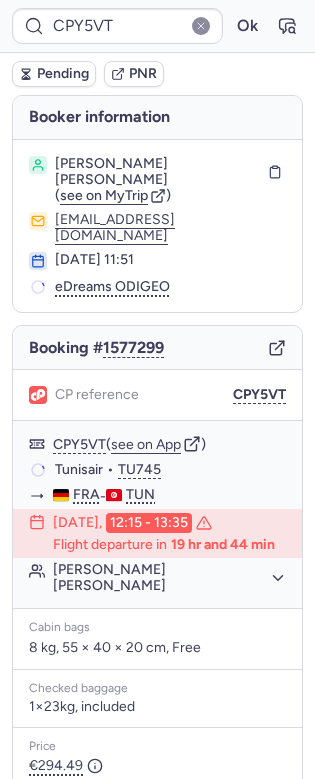 click on "Booking # 1577299" at bounding box center [157, 348] 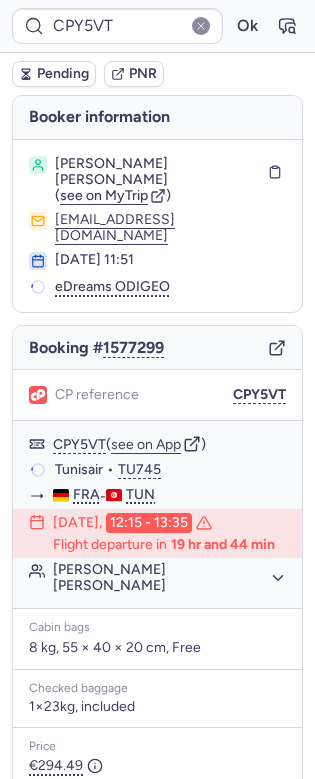 click 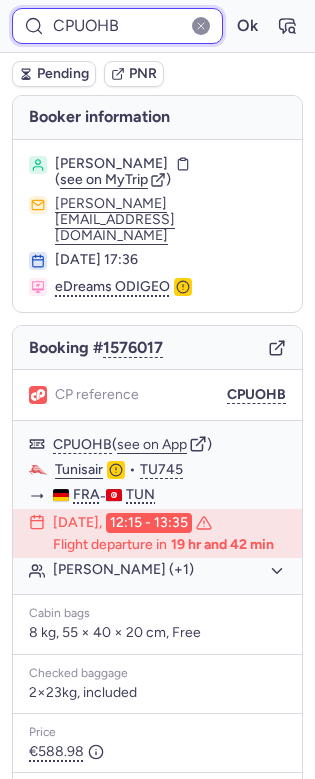click on "CPUOHB" at bounding box center [117, 26] 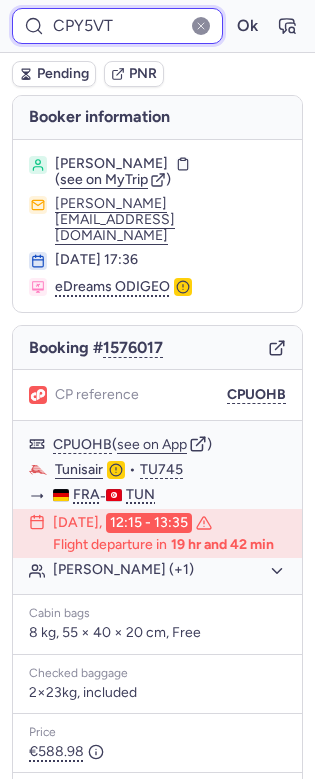 click on "Ok" at bounding box center (247, 26) 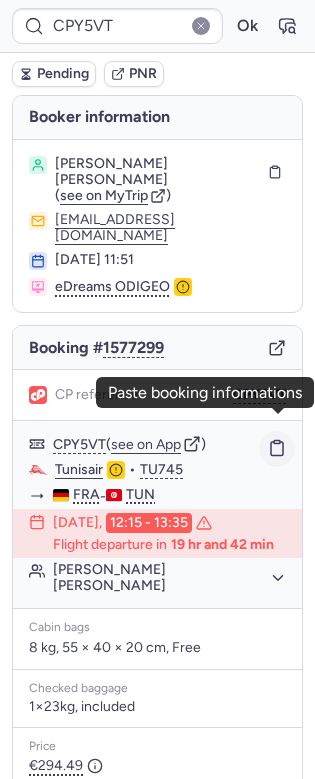 click 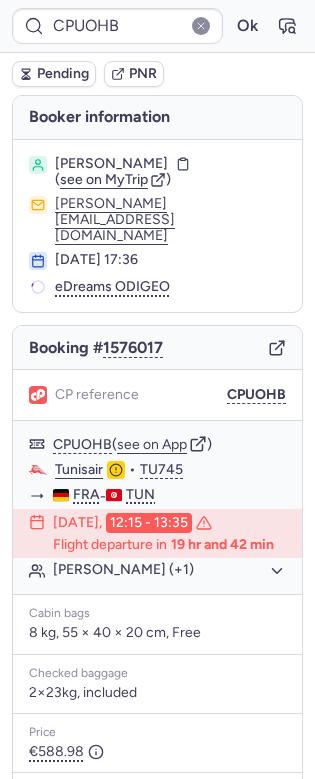 click on "Booking # 1576017" at bounding box center (157, 348) 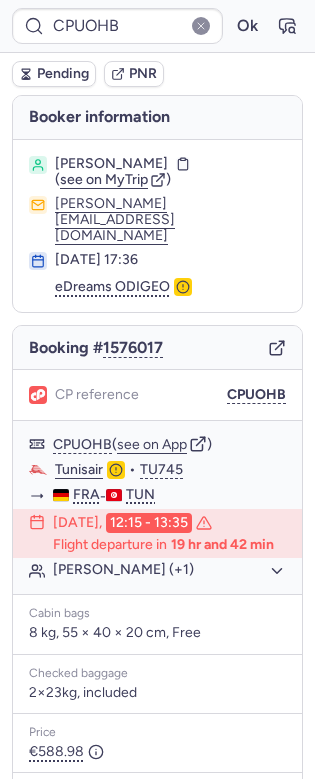 click 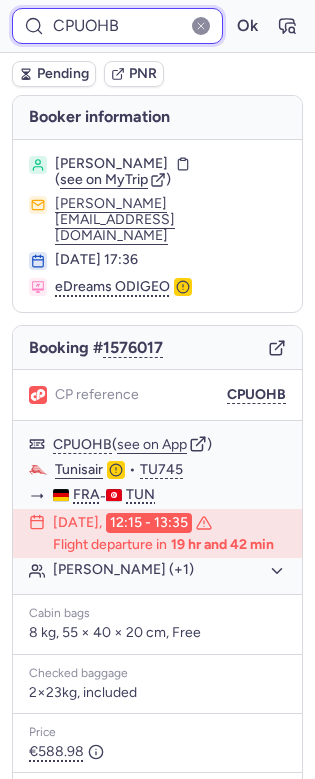 click on "CPUOHB" at bounding box center [117, 26] 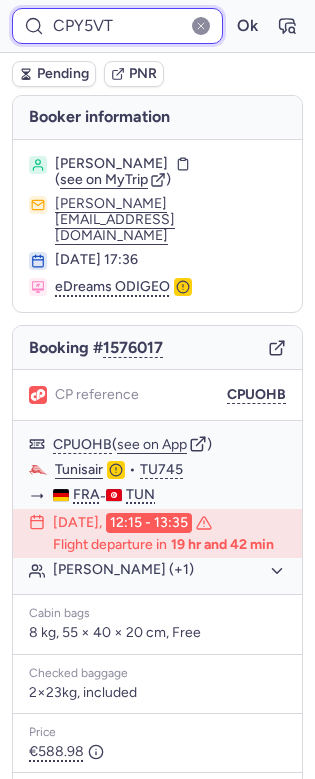 click on "Ok" at bounding box center [247, 26] 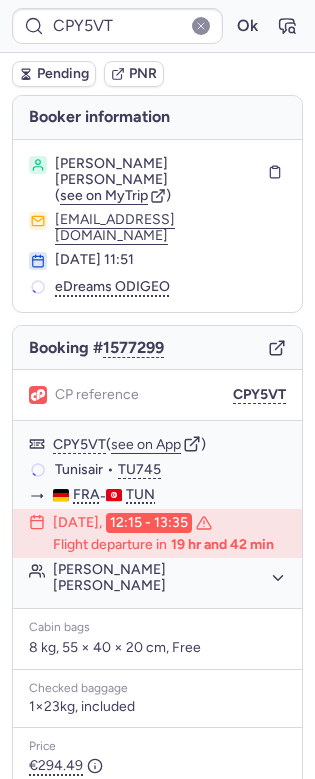 click 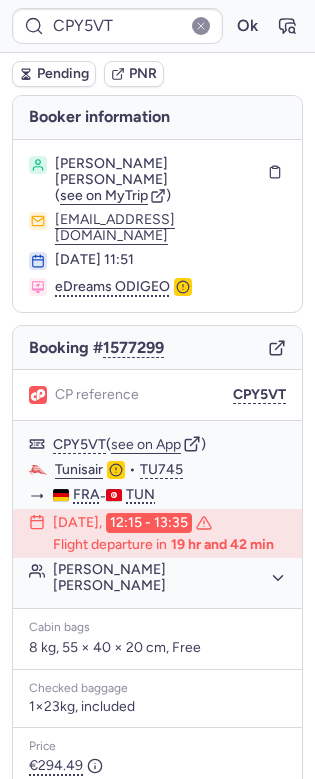 type on "CPUOHB" 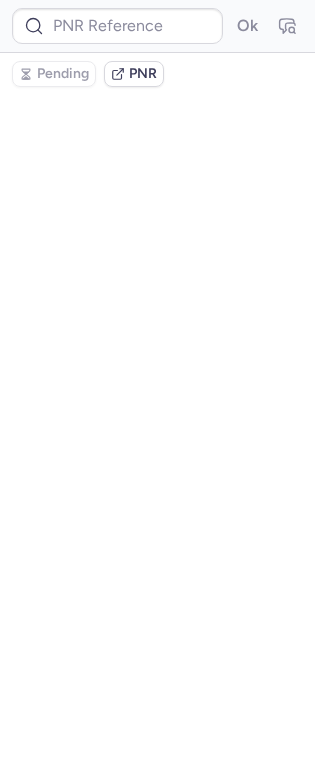 type on "CPNGEH" 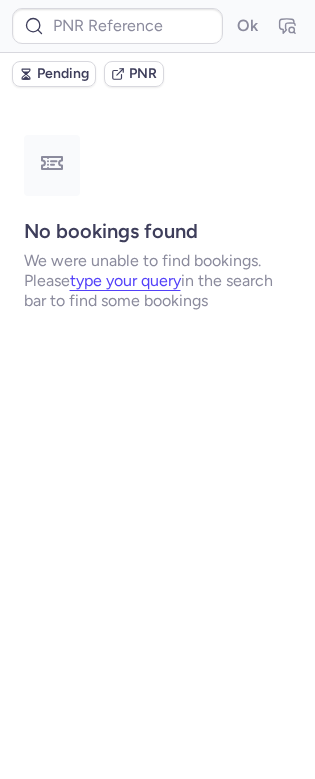 type on "CPUOHB" 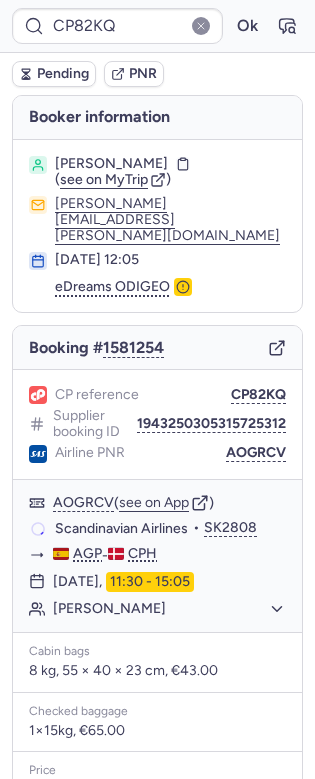 type on "CPUOHB" 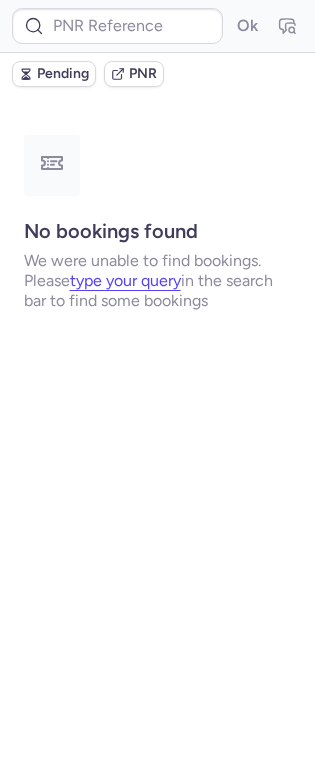 type on "CPDJOA" 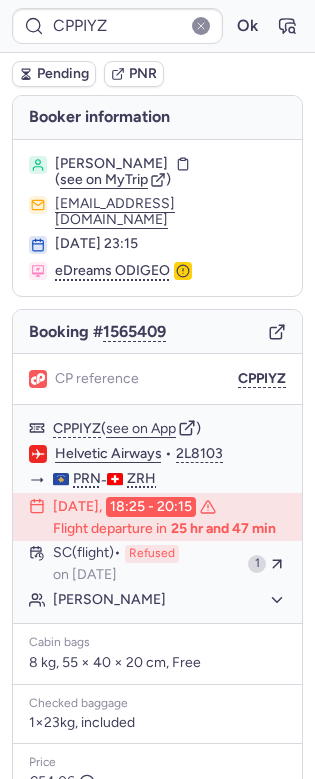 type on "C1143692" 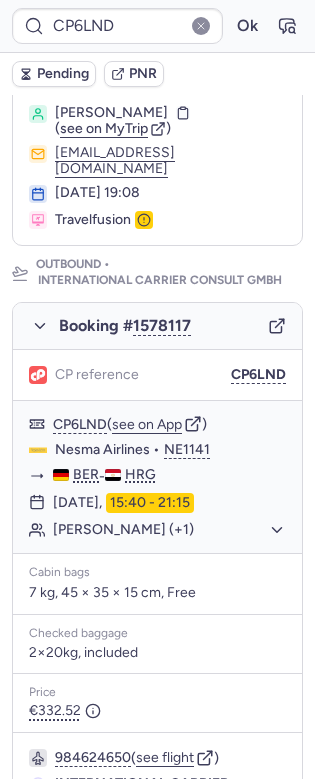 scroll, scrollTop: 235, scrollLeft: 0, axis: vertical 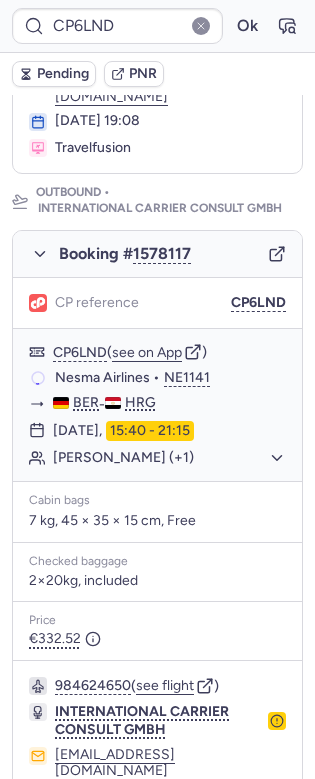 type on "CPS7DA" 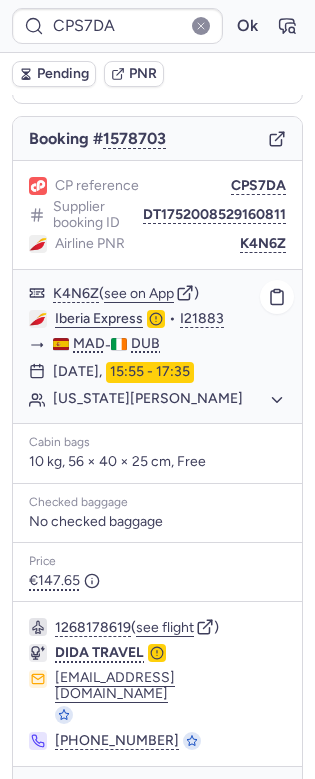 scroll, scrollTop: 0, scrollLeft: 0, axis: both 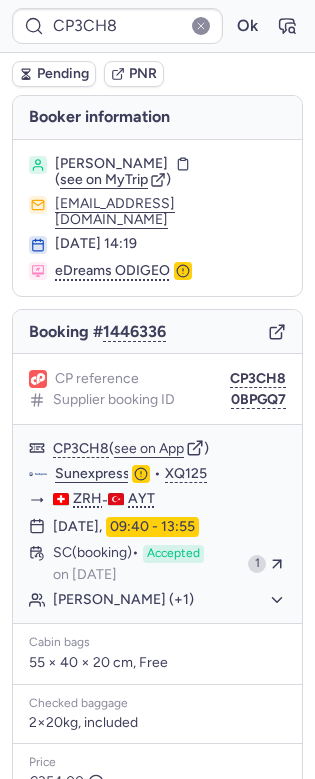 type on "CPERY9" 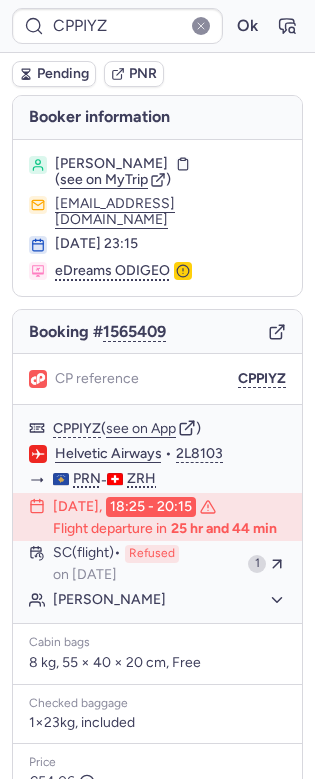 type on "CPUOHB" 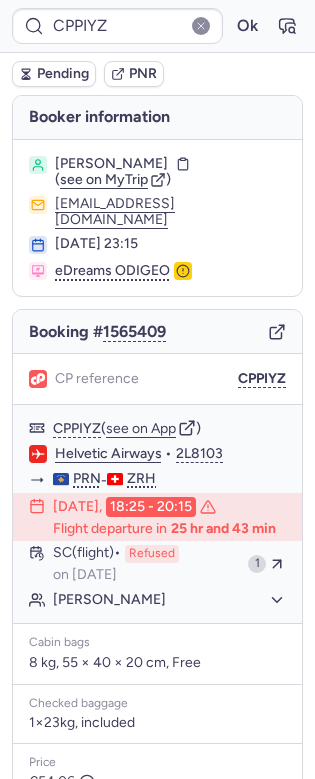 type on "C1143692" 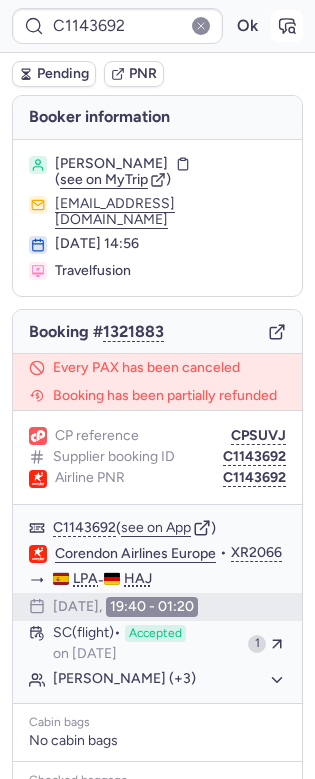click 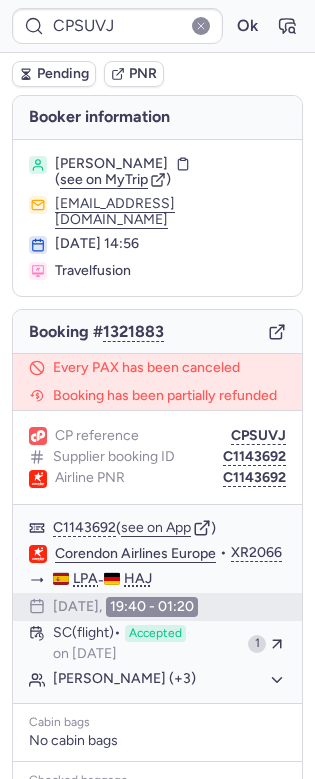 type on "C1143692" 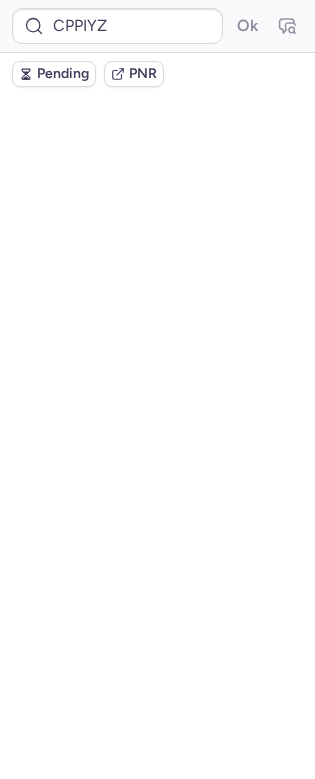 scroll, scrollTop: 0, scrollLeft: 0, axis: both 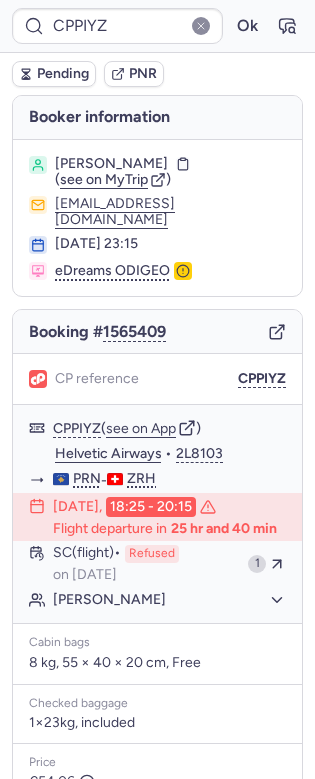 type on "C1143692" 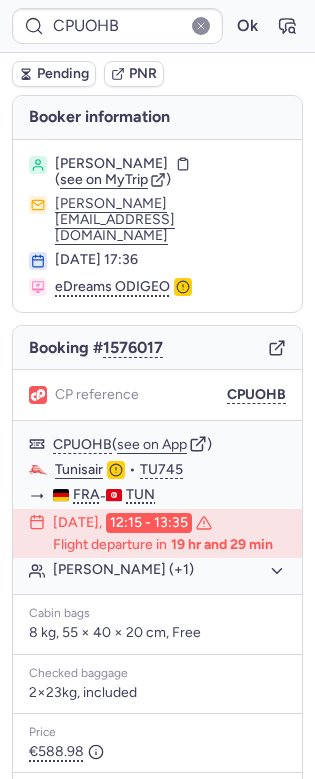 type on "CPPIYZ" 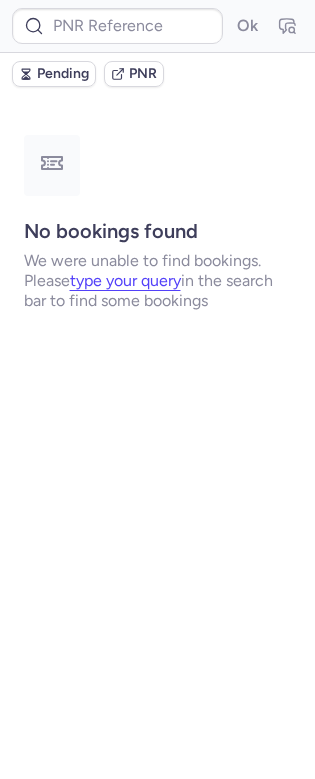 type on "CPDJOA" 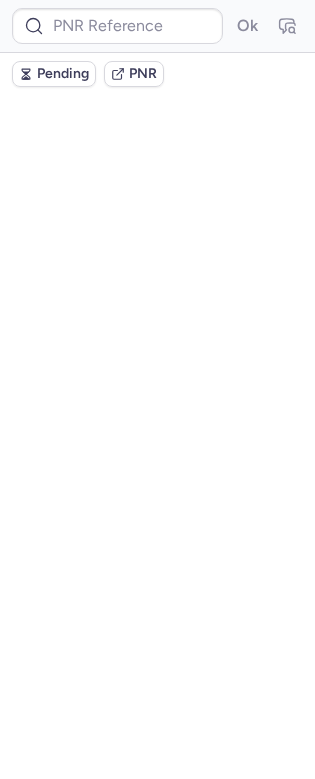 scroll, scrollTop: 0, scrollLeft: 0, axis: both 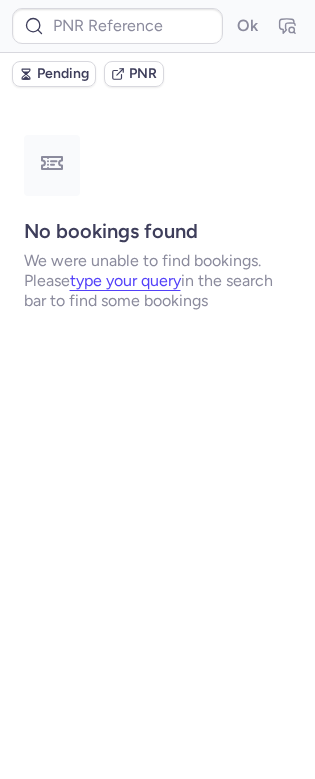 type on "CPDJOA" 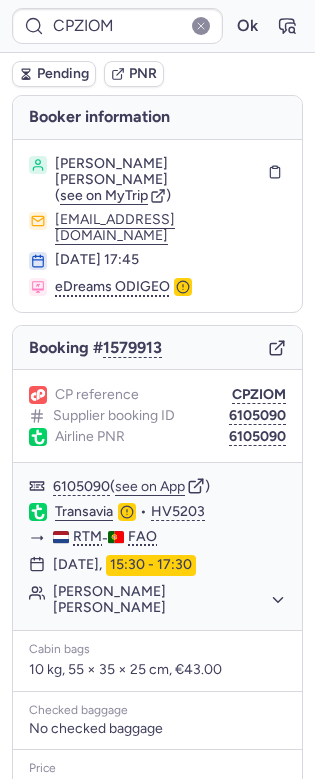 type on "CPPIYZ" 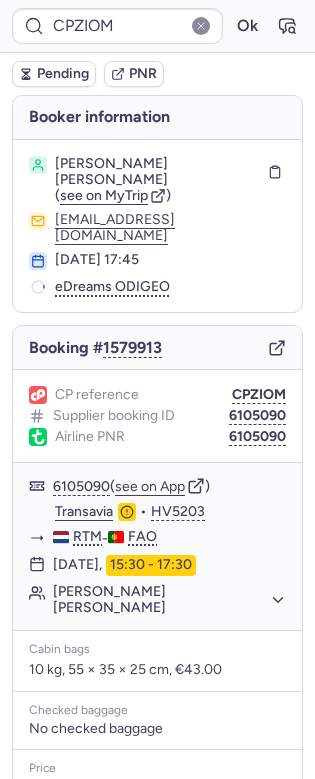 type on "CPPIYZ" 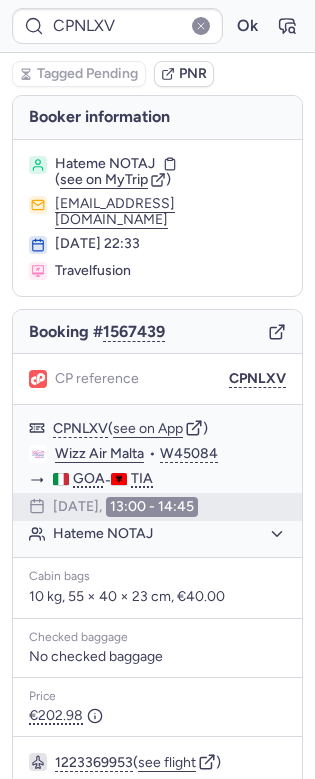 type on "CPYM7A" 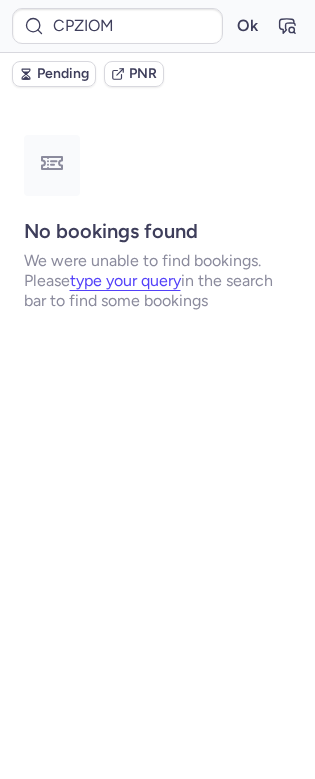 scroll, scrollTop: 0, scrollLeft: 0, axis: both 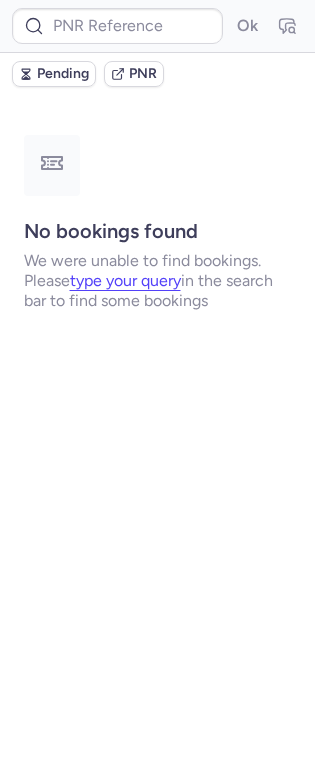 type on "CPZIOM" 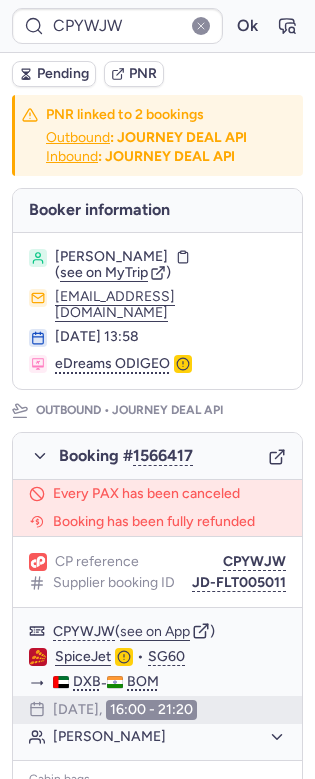 type on "CPAGRE" 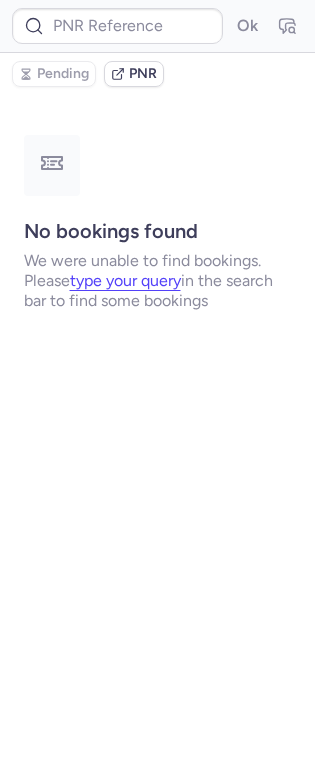 type on "CPAGRE" 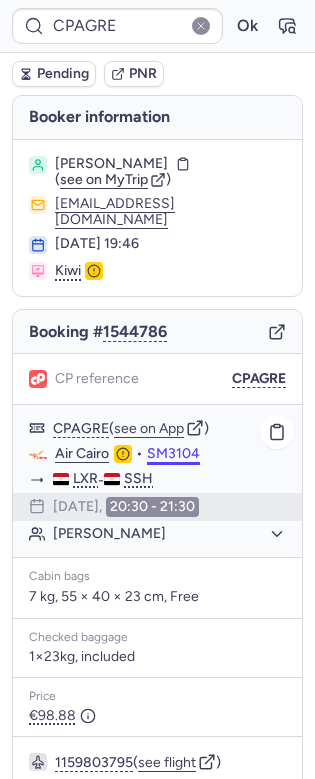 click on "CPAGRE  Ok  Pending PNR Booker information Joanne Carol FISHER  ( see on MyTrip  )  651352042@skyisthecap.org 21 Jun 2025, 19:46 Kiwi Booking # 1544786 CP reference CPAGRE CPAGRE  ( see on App )  Air Cairo  •  SM3104 LXR  -  SSH 28 Jun 2025,  20:30 - 21:30 Joanne Carol FISHER   Cabin bags  7 kg, 55 × 40 × 23 cm, Free Checked baggage 1×23kg, included Price €98.88  1159803795  ( see flight )  SAMATRAVEL rita@samatravel.net b.rodriguez@samatravel.com +34 667 34 64 02 Specific conditions
Copy to clipboard" at bounding box center (157, 0) 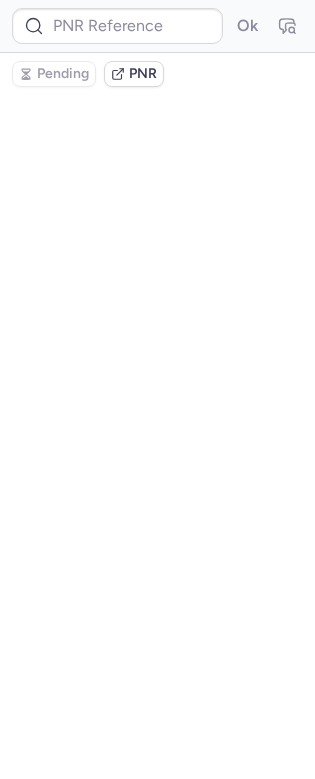 scroll, scrollTop: 0, scrollLeft: 0, axis: both 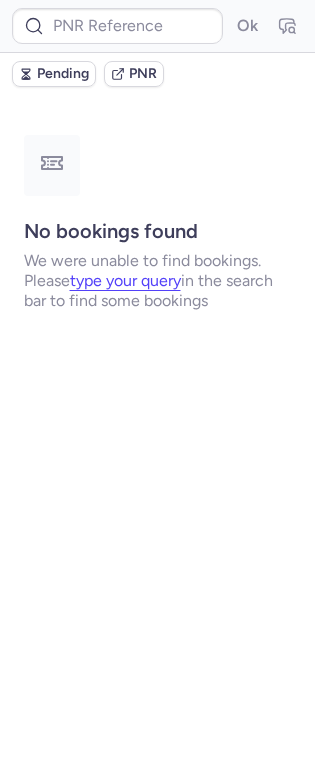 type on "CPZIOM" 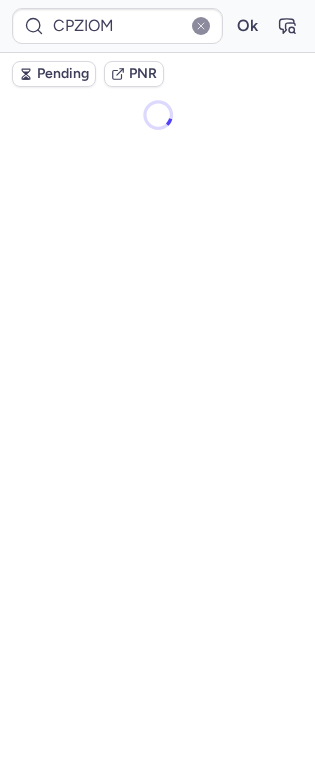 scroll, scrollTop: 0, scrollLeft: 0, axis: both 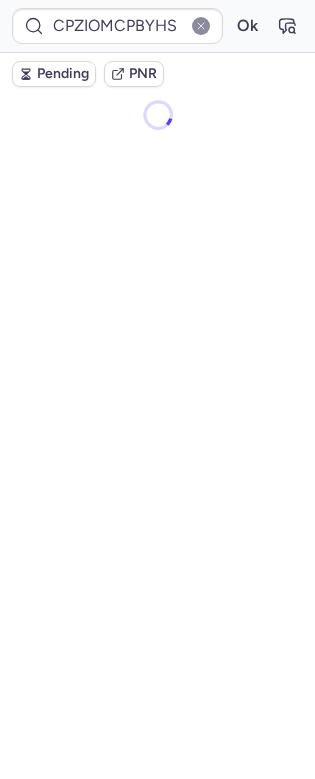 click on "Ok" at bounding box center [247, 26] 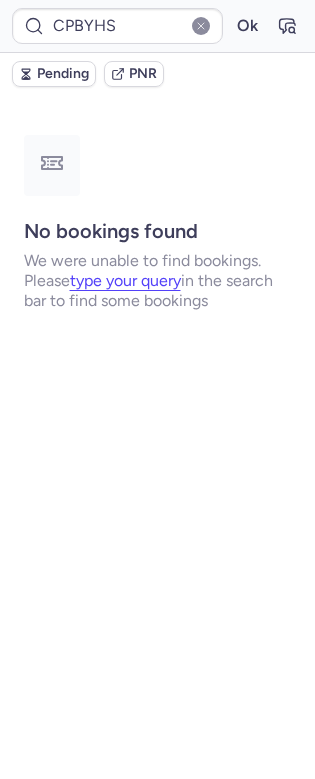 click on "Ok" at bounding box center (247, 26) 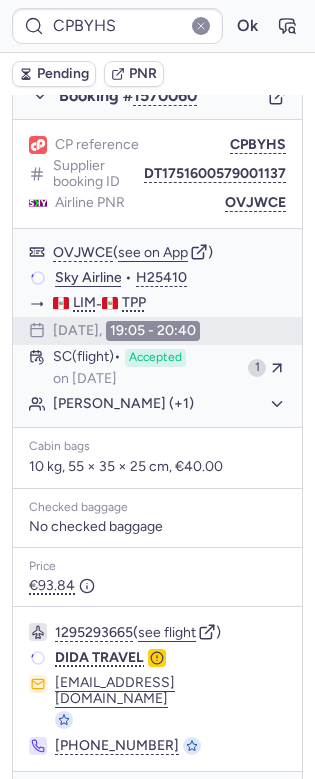 scroll, scrollTop: 0, scrollLeft: 0, axis: both 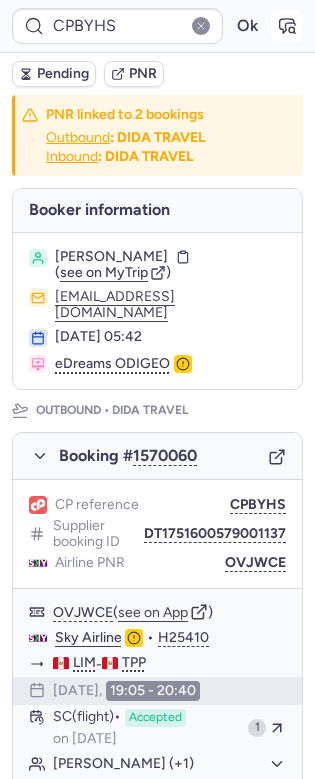 click at bounding box center [287, 26] 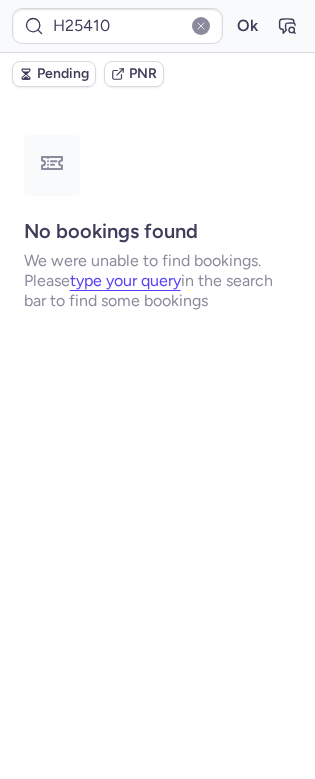 type on "CPBYHS" 